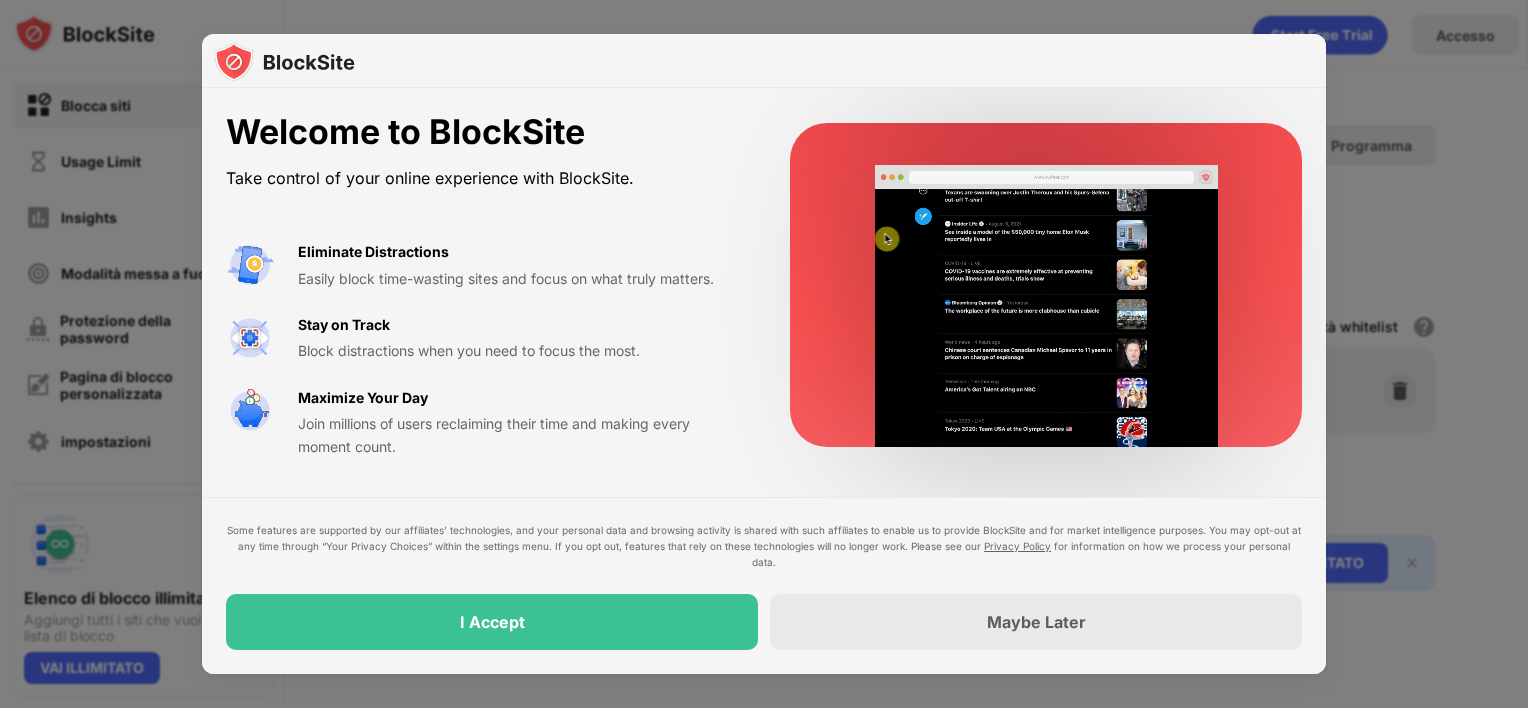 scroll, scrollTop: 0, scrollLeft: 0, axis: both 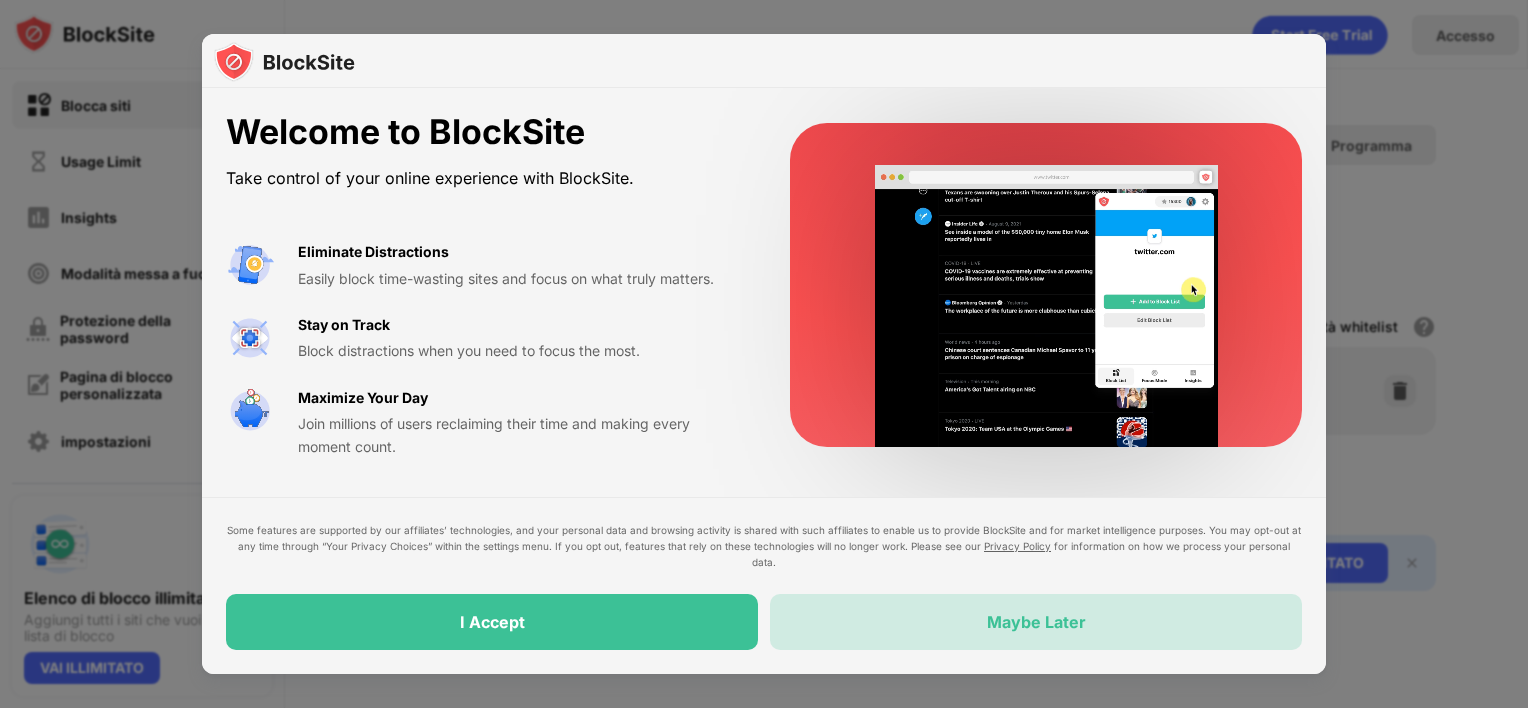 click on "Maybe Later" at bounding box center (1036, 622) 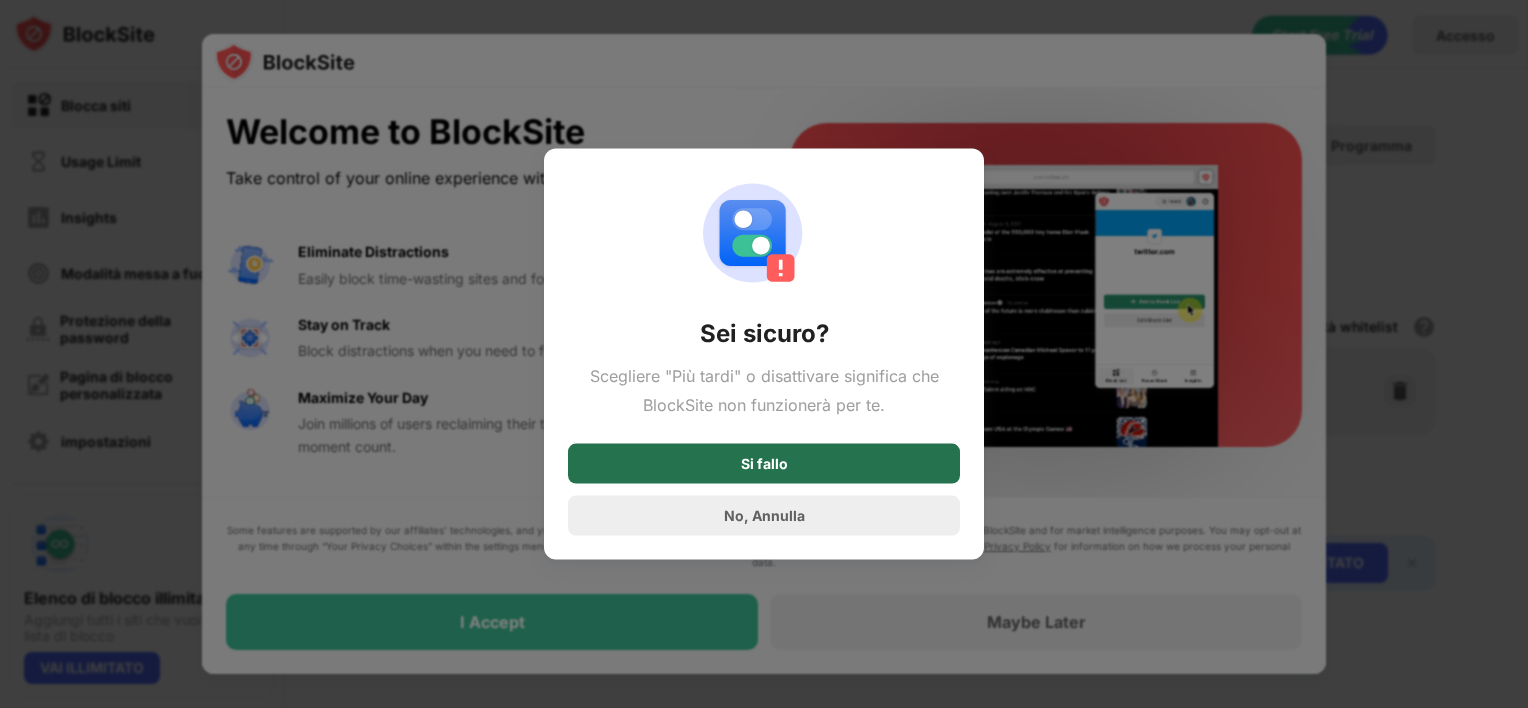 click on "Si fallo" at bounding box center (764, 463) 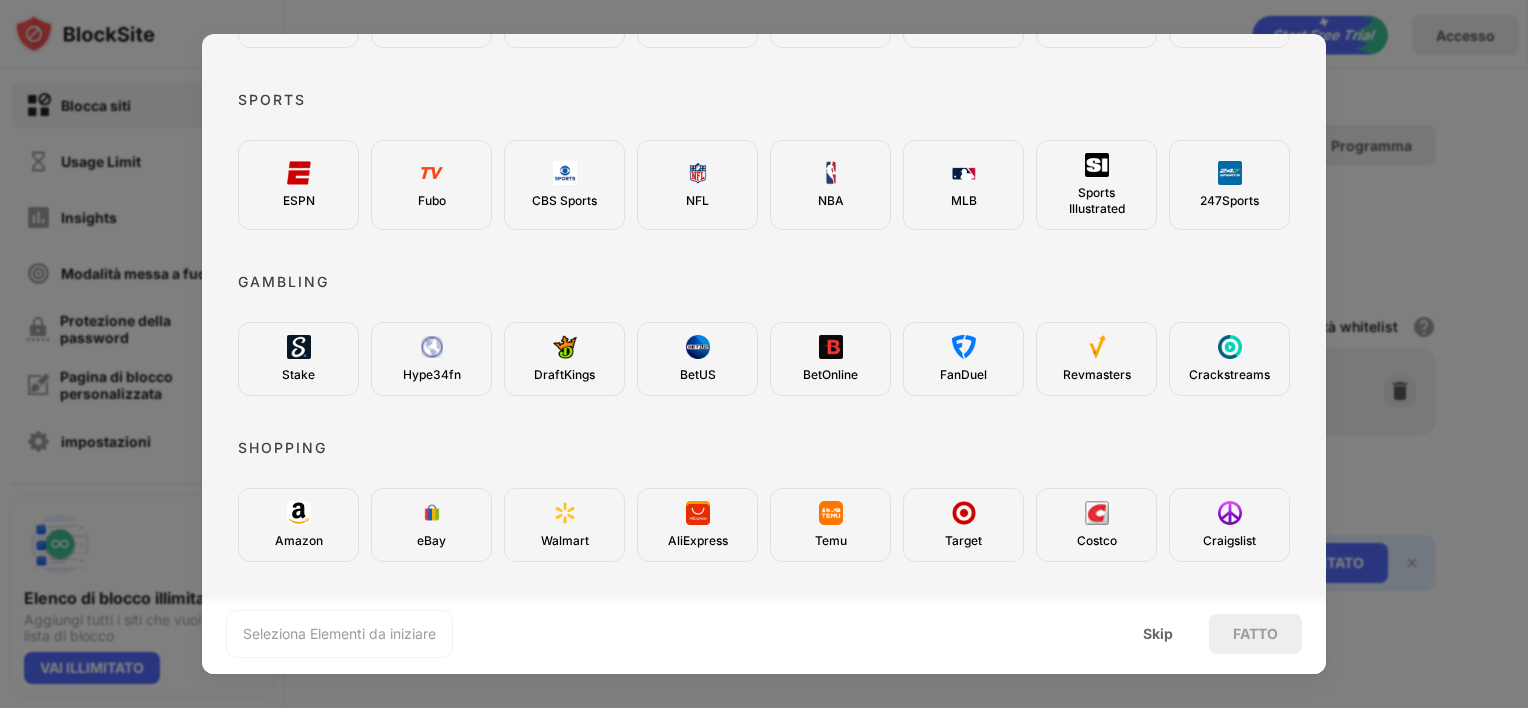 scroll, scrollTop: 735, scrollLeft: 0, axis: vertical 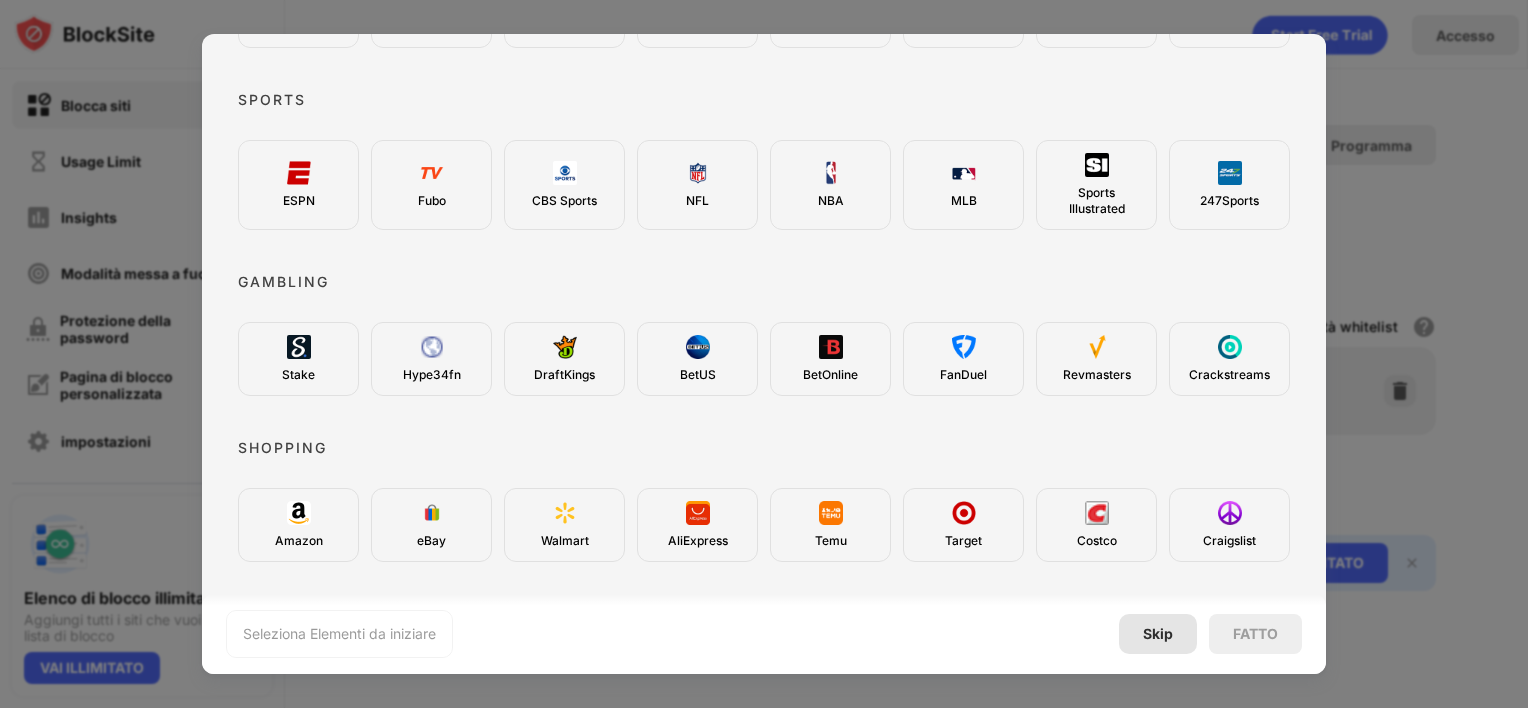 click on "Skip" at bounding box center [1158, 634] 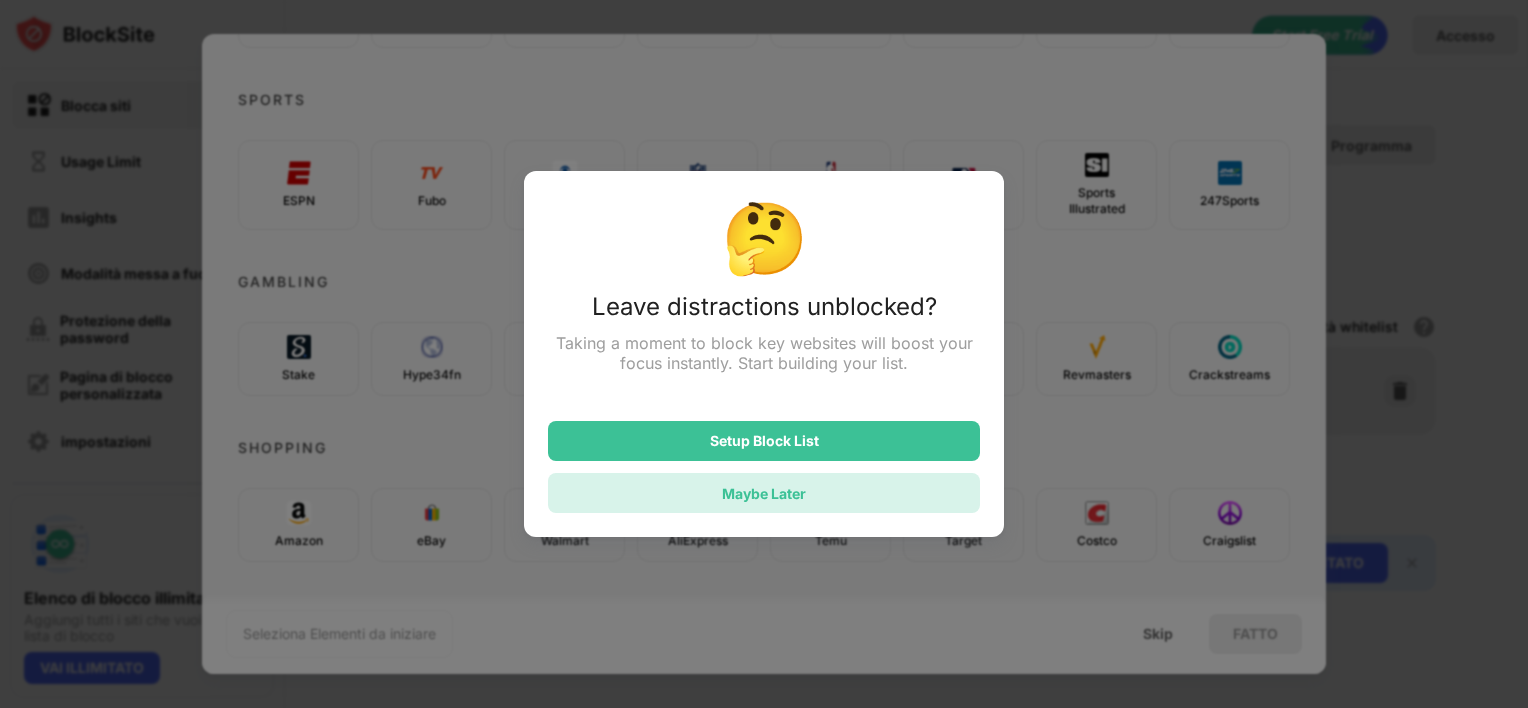 click on "Maybe Later" at bounding box center [764, 493] 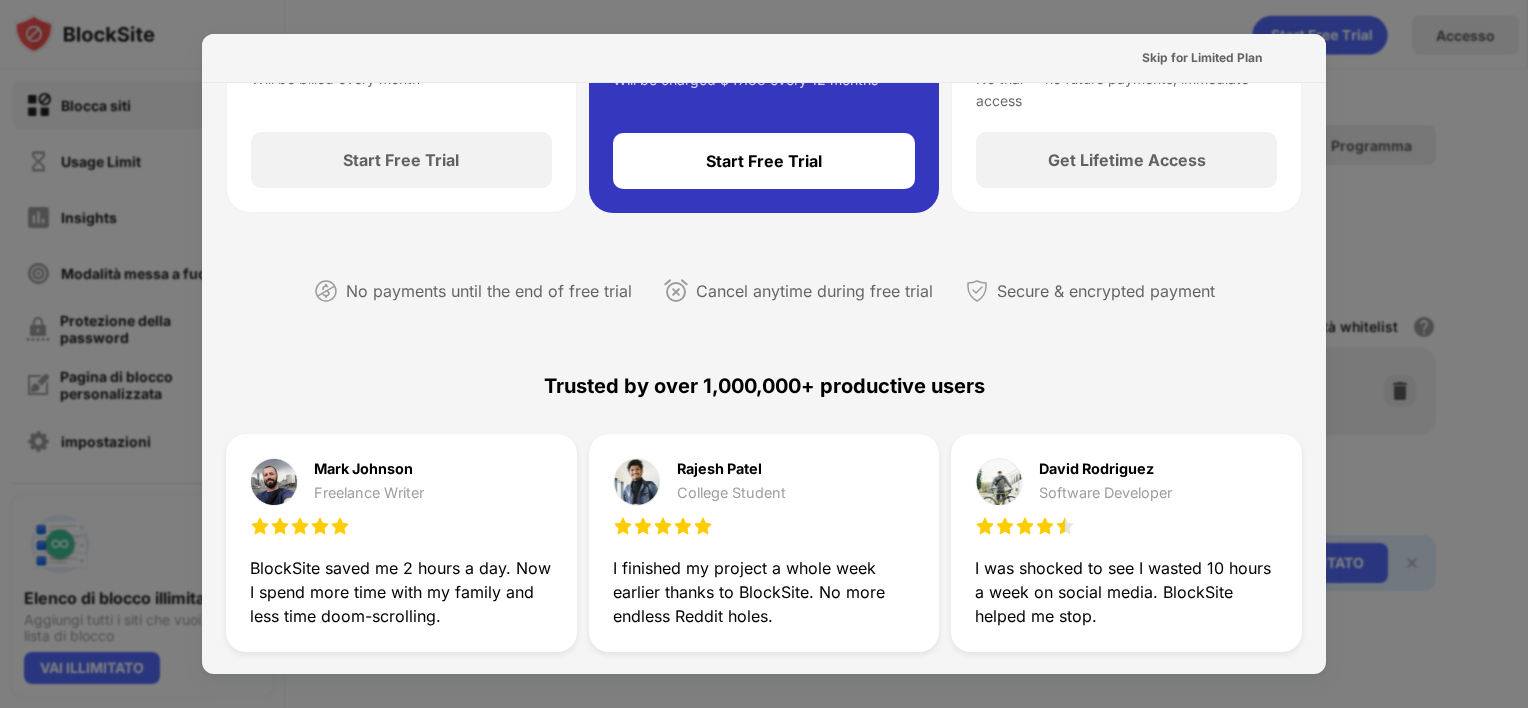 scroll, scrollTop: 0, scrollLeft: 0, axis: both 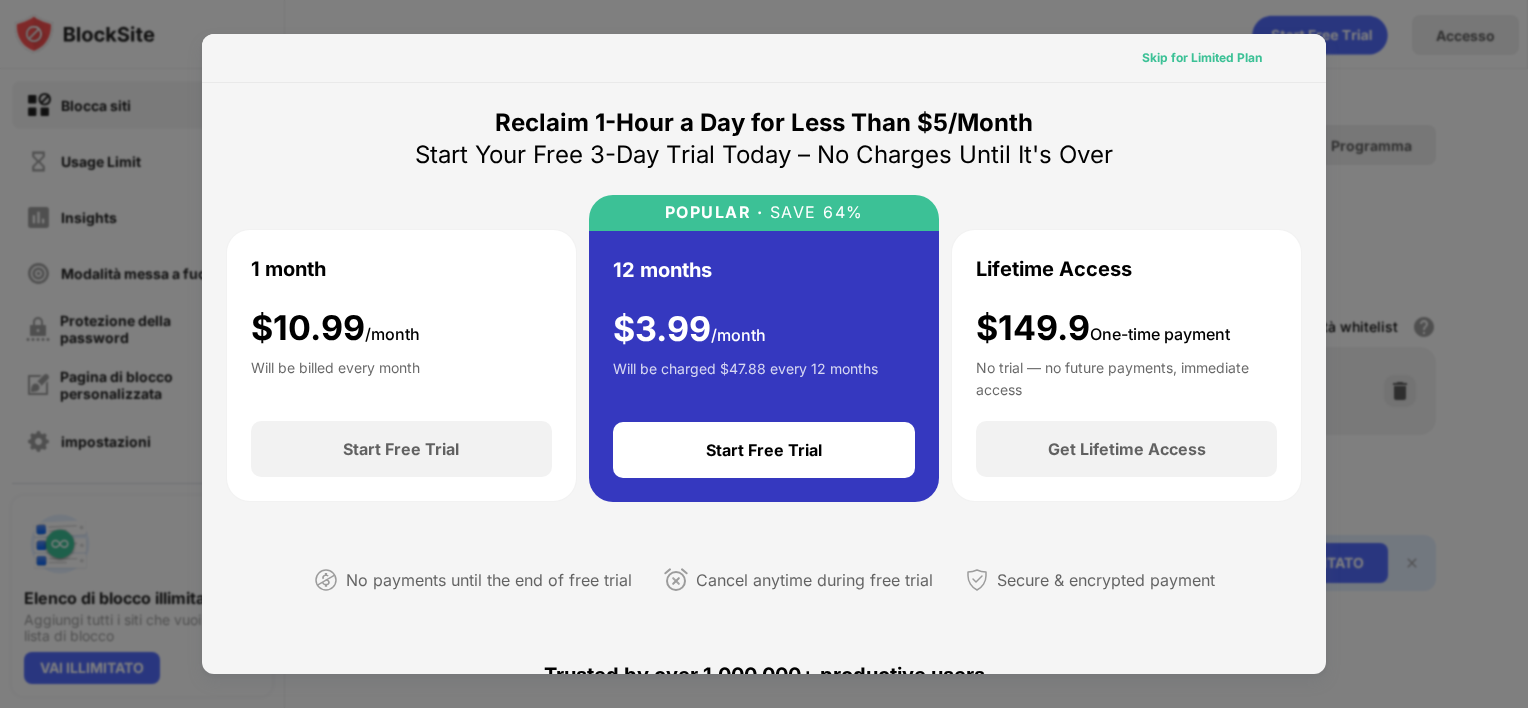 click on "Skip for Limited Plan" at bounding box center (1202, 58) 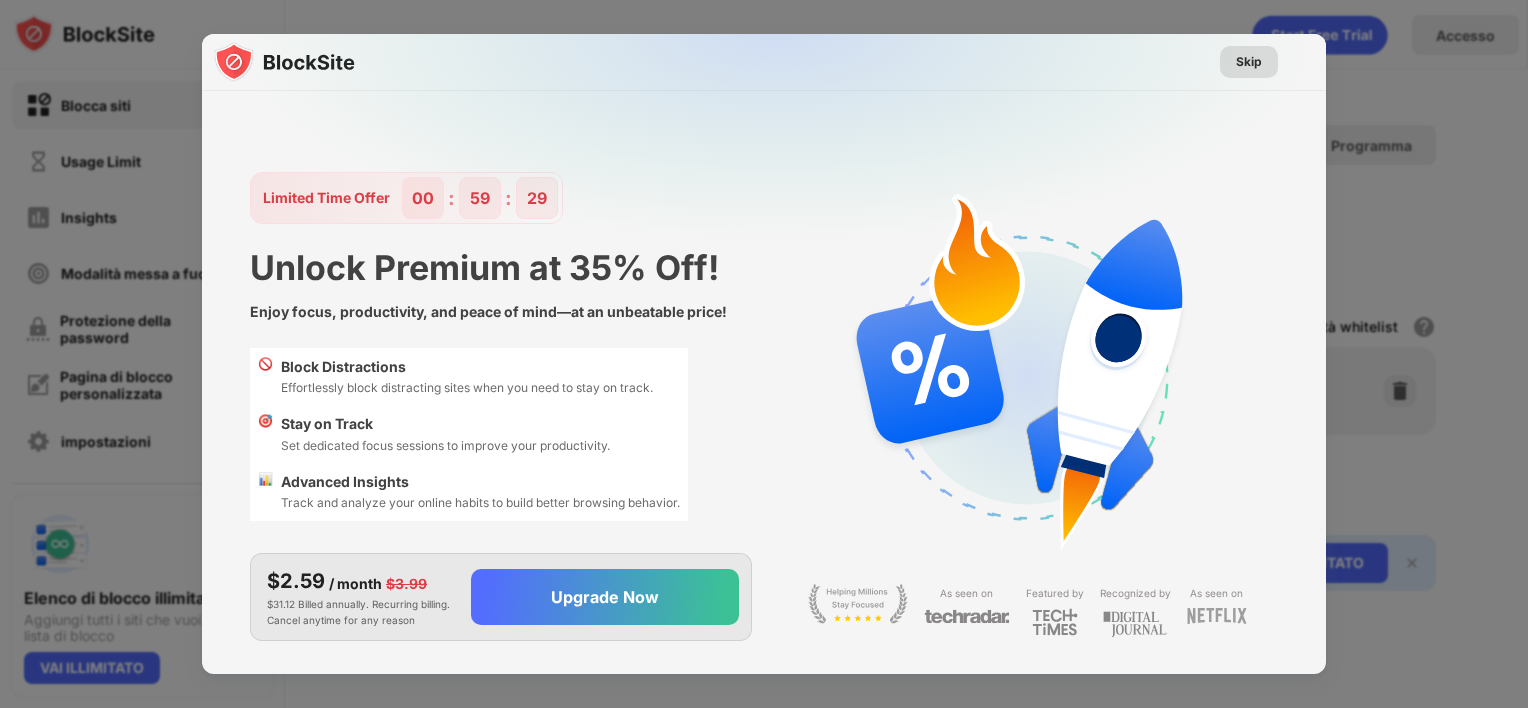 click on "Skip" at bounding box center (1249, 62) 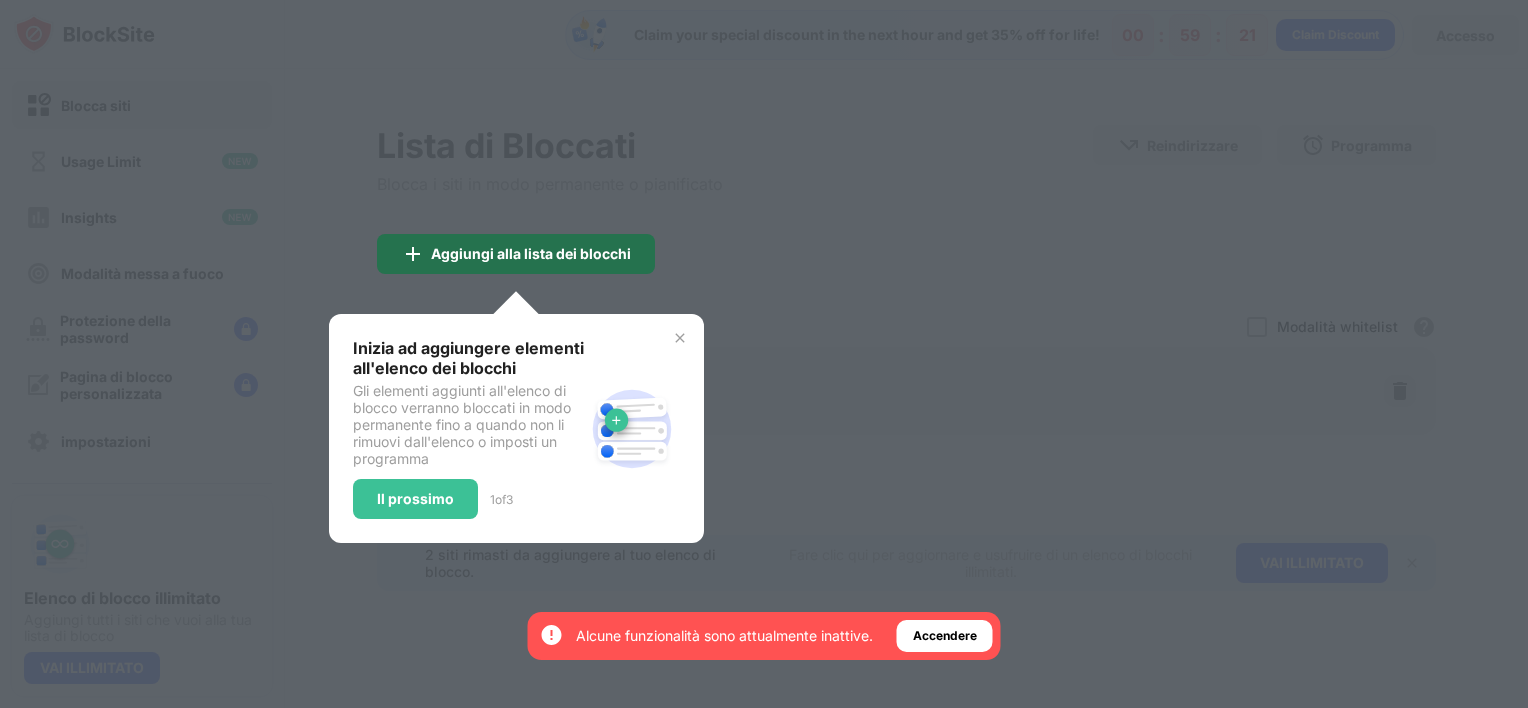 click on "Aggiungi alla lista dei blocchi" at bounding box center (516, 254) 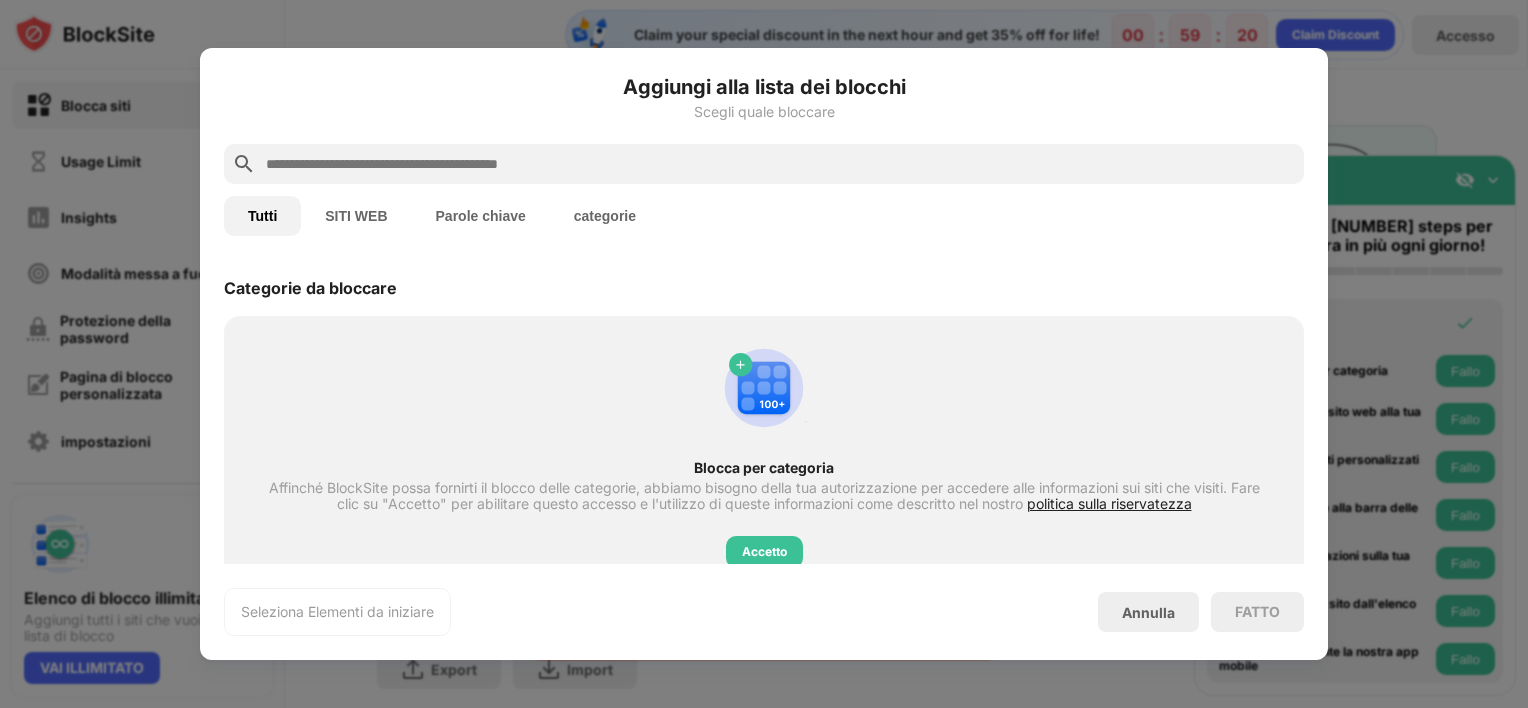 scroll, scrollTop: 0, scrollLeft: 0, axis: both 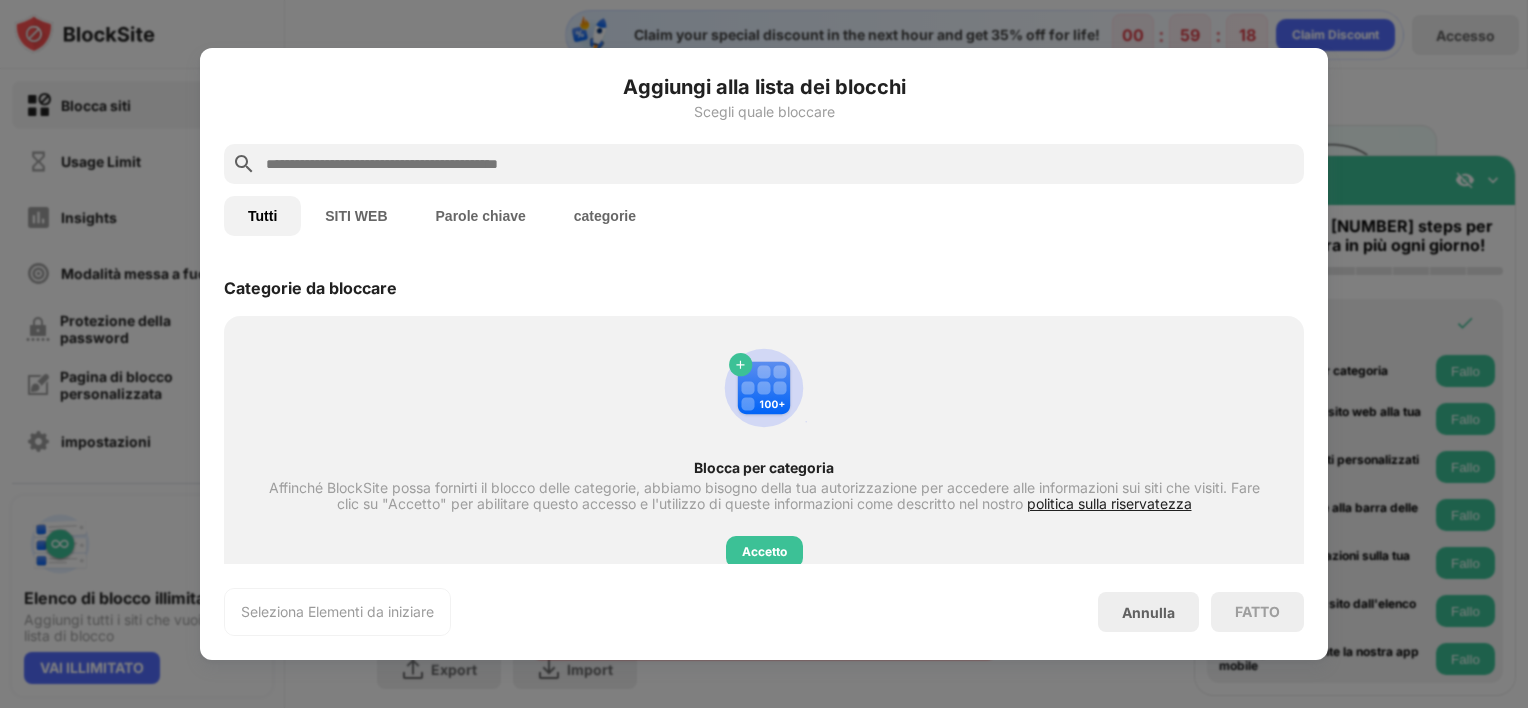 click on "SITI WEB" at bounding box center (356, 216) 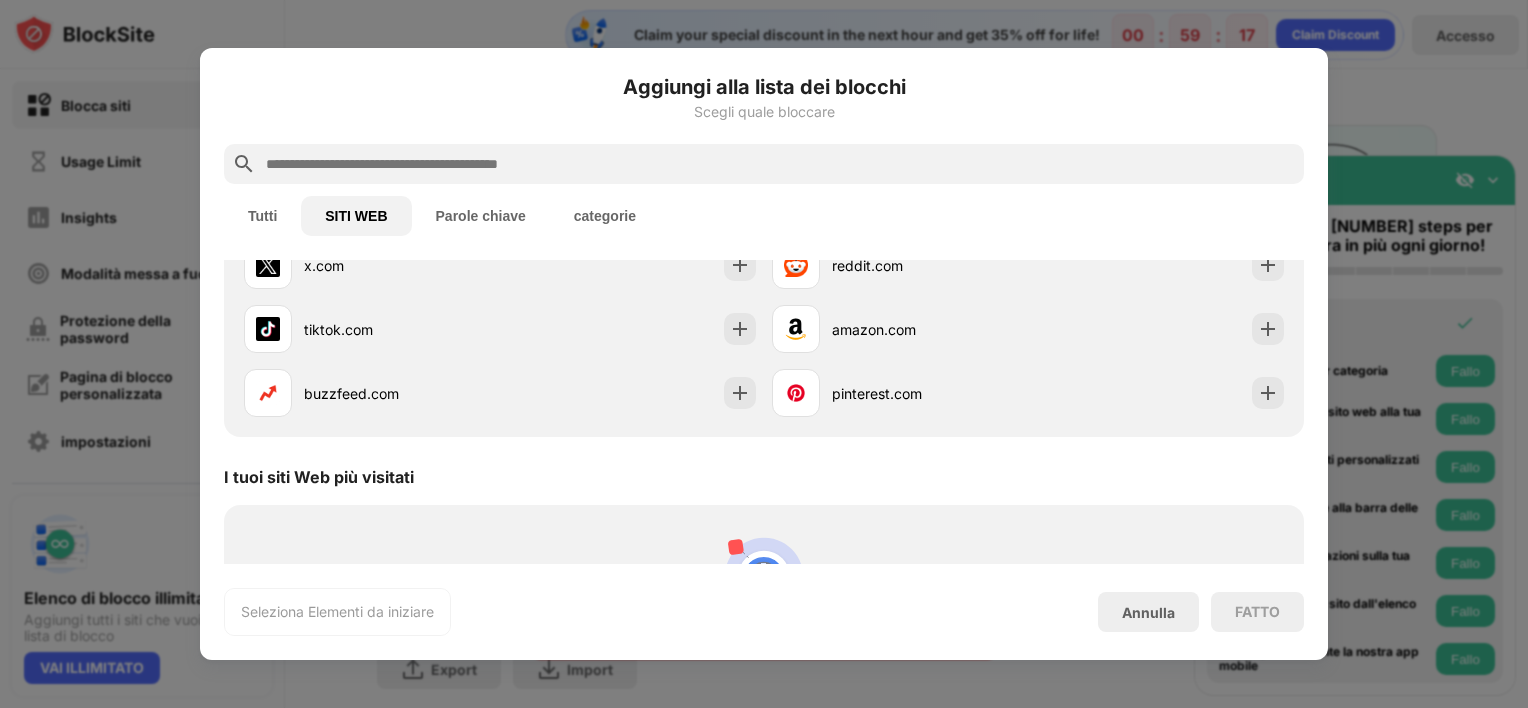 scroll, scrollTop: 424, scrollLeft: 0, axis: vertical 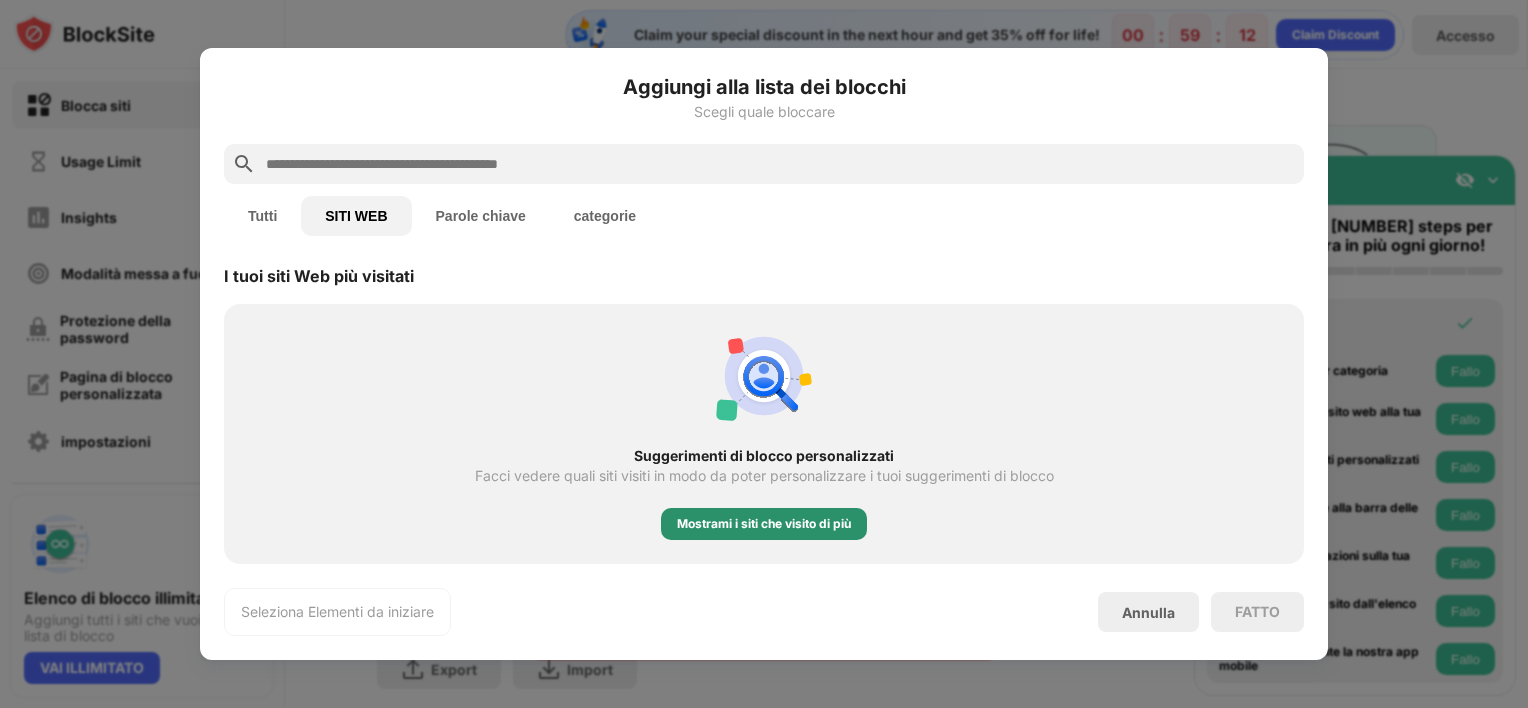 click on "Mostrami i siti che visito di più" at bounding box center (764, 524) 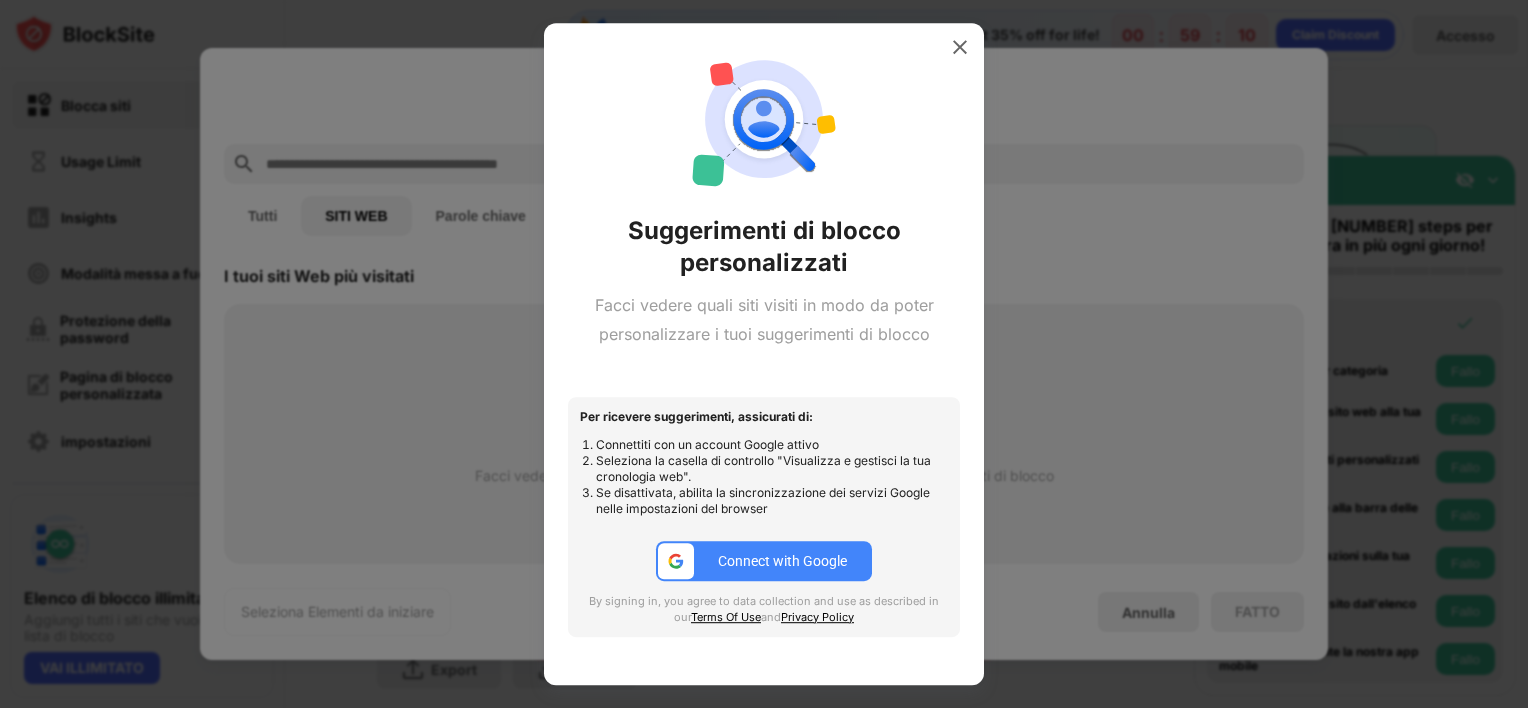 click on "Connect with Google" at bounding box center (764, 561) 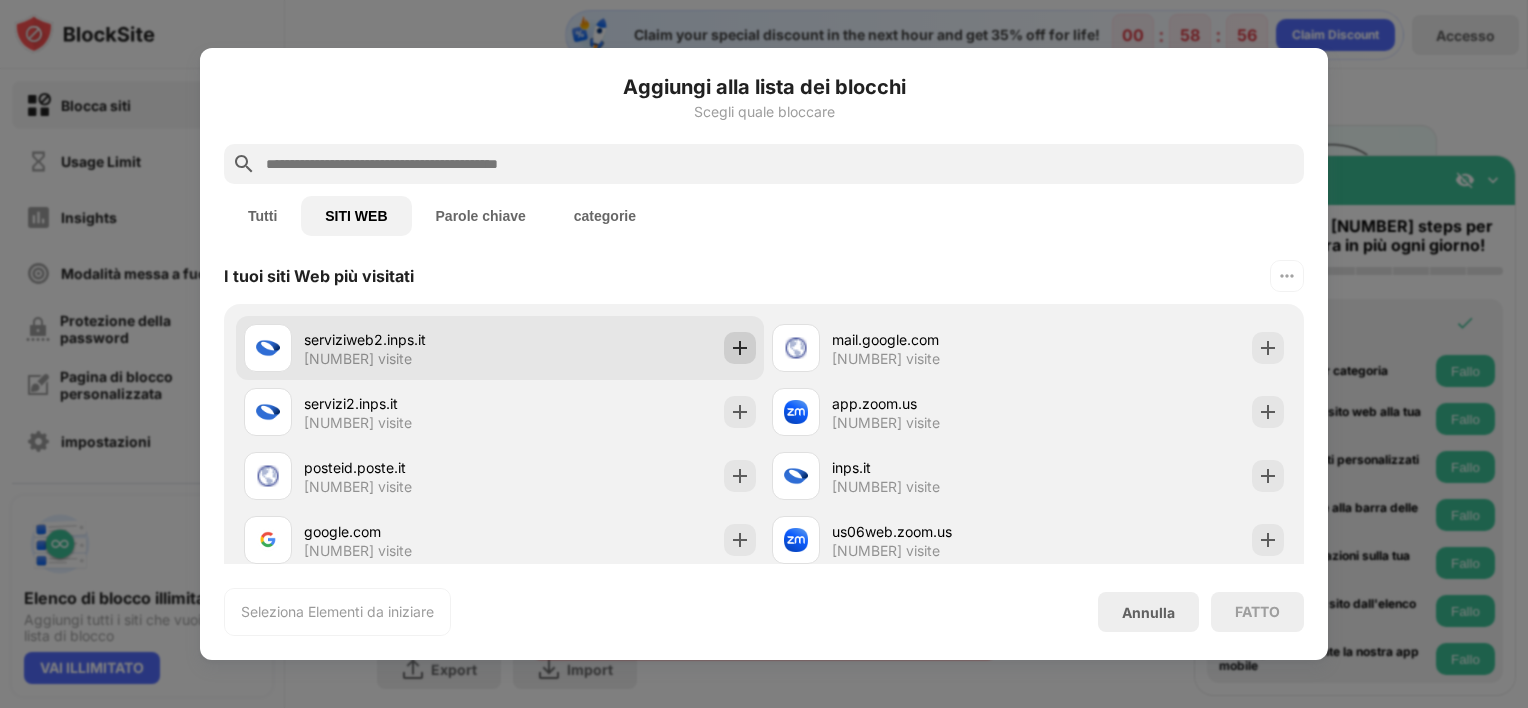 click at bounding box center [740, 348] 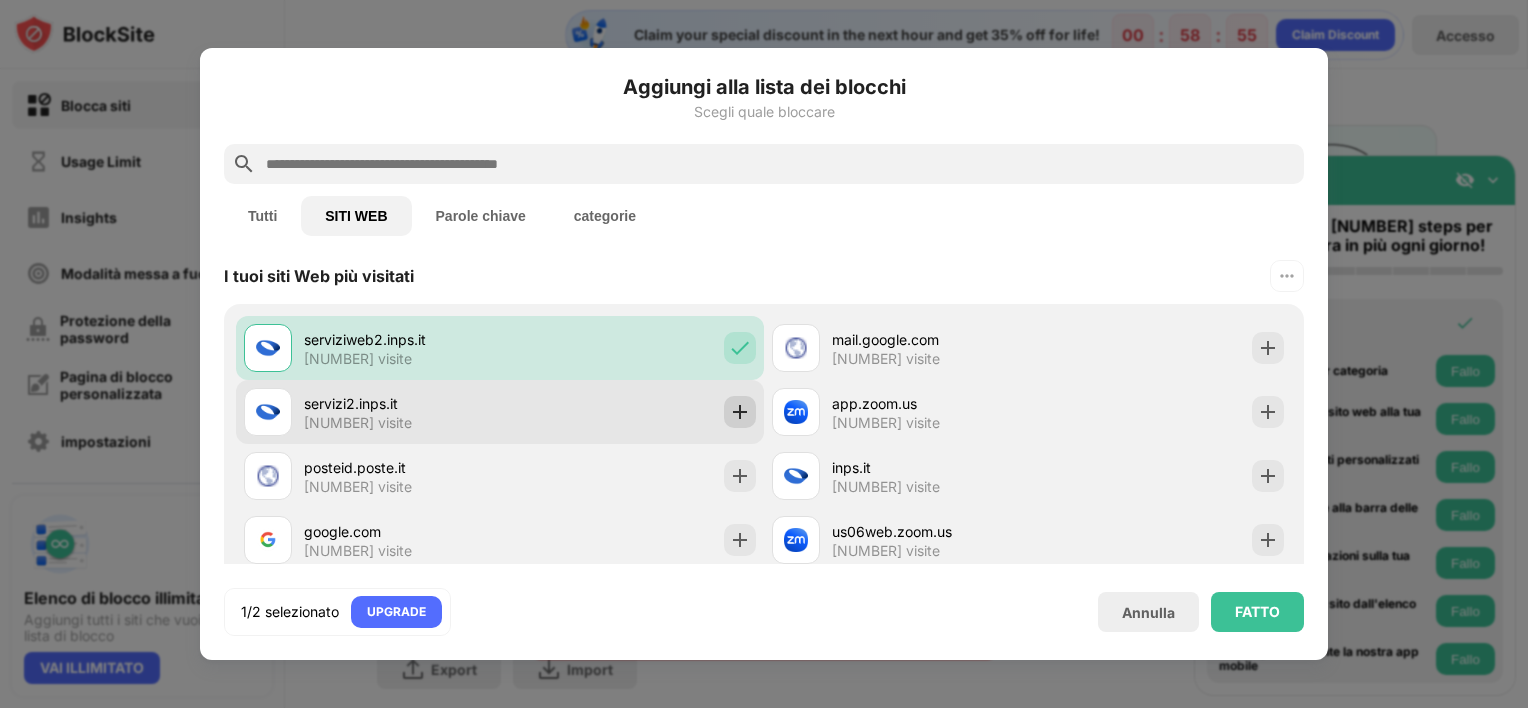 click at bounding box center [740, 412] 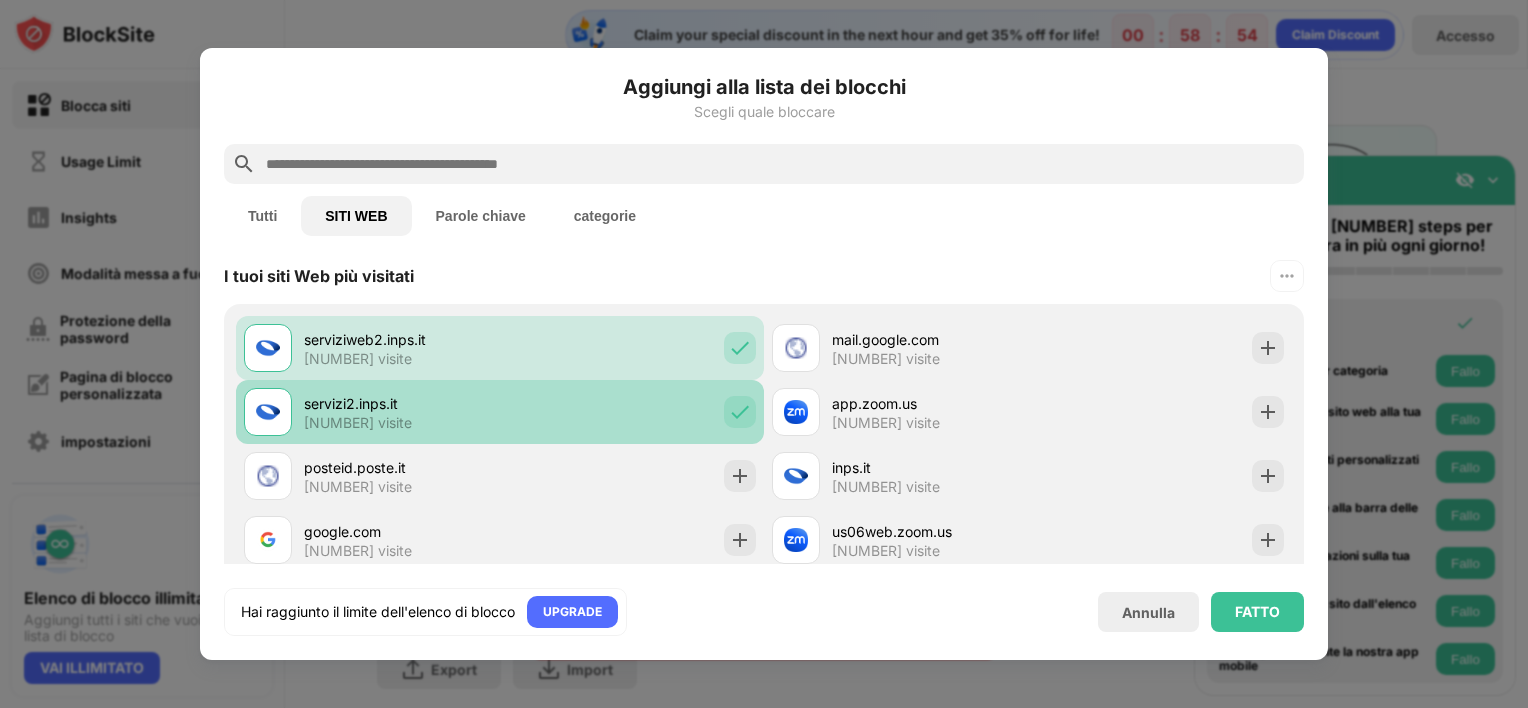 scroll, scrollTop: 444, scrollLeft: 0, axis: vertical 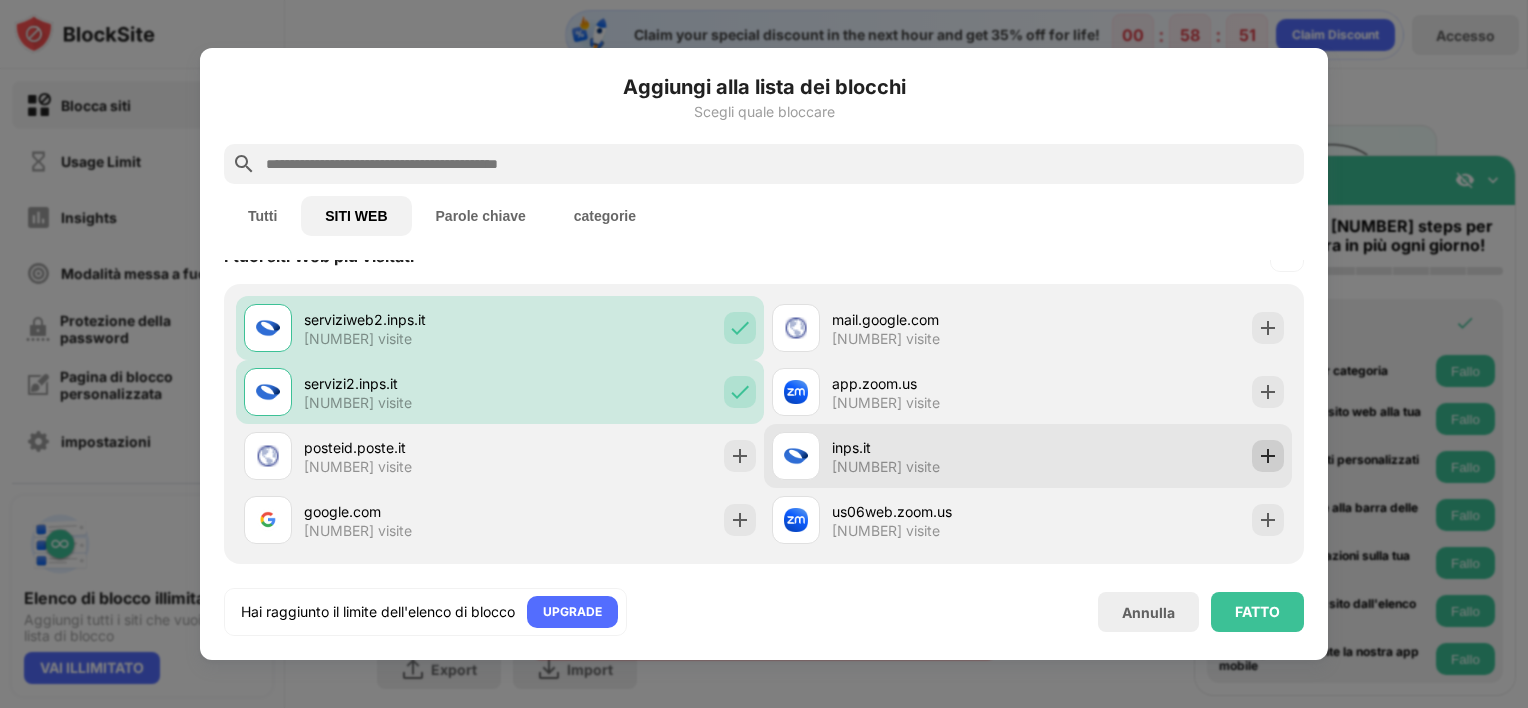 click at bounding box center [1268, 456] 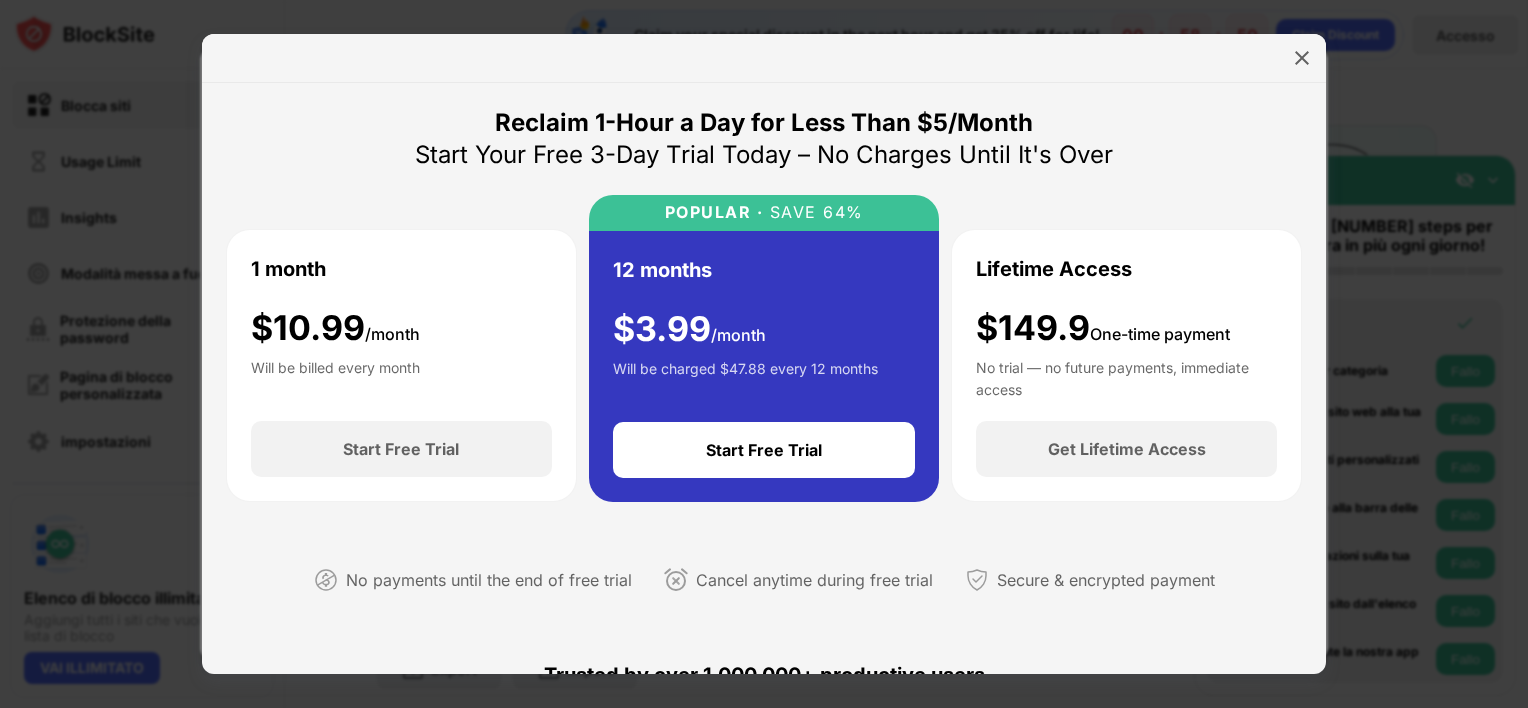 scroll, scrollTop: 0, scrollLeft: 0, axis: both 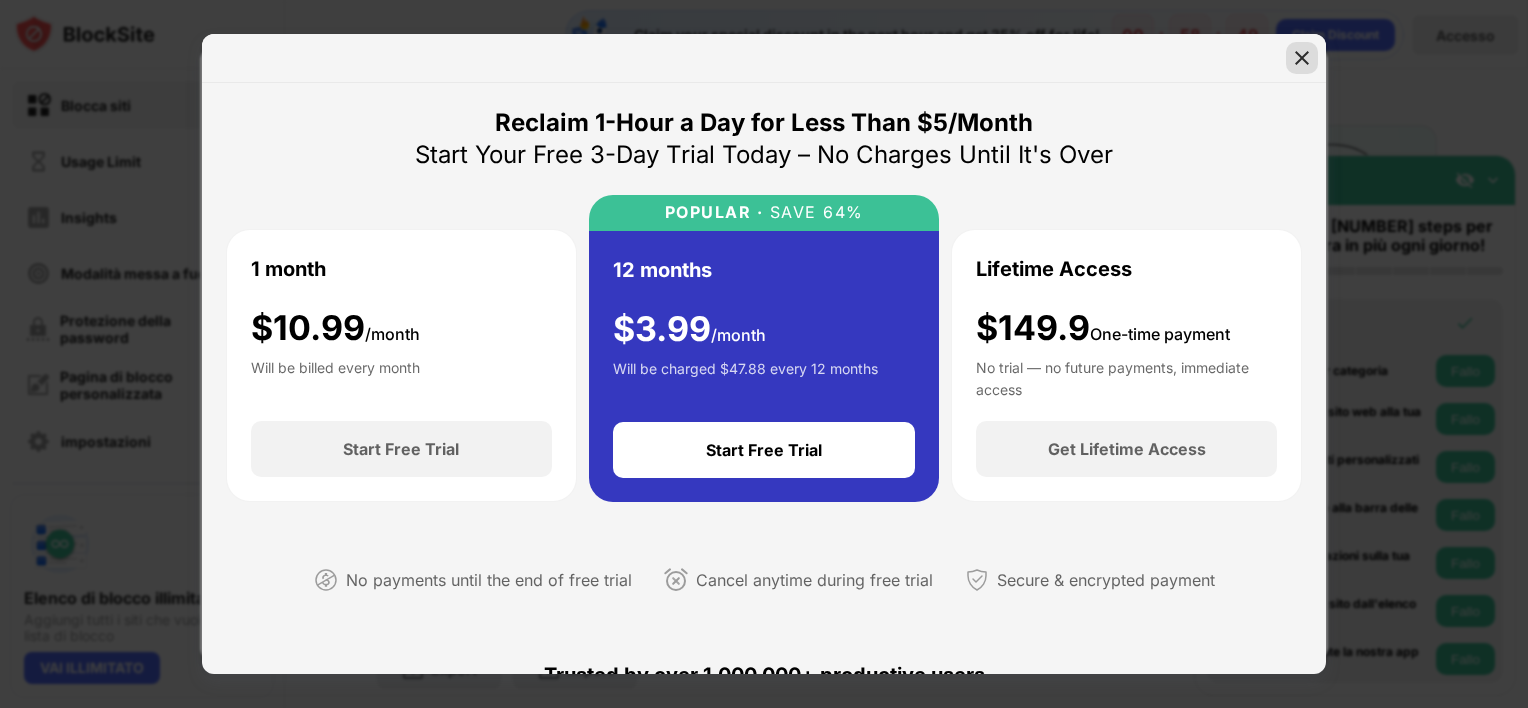 click at bounding box center [1302, 58] 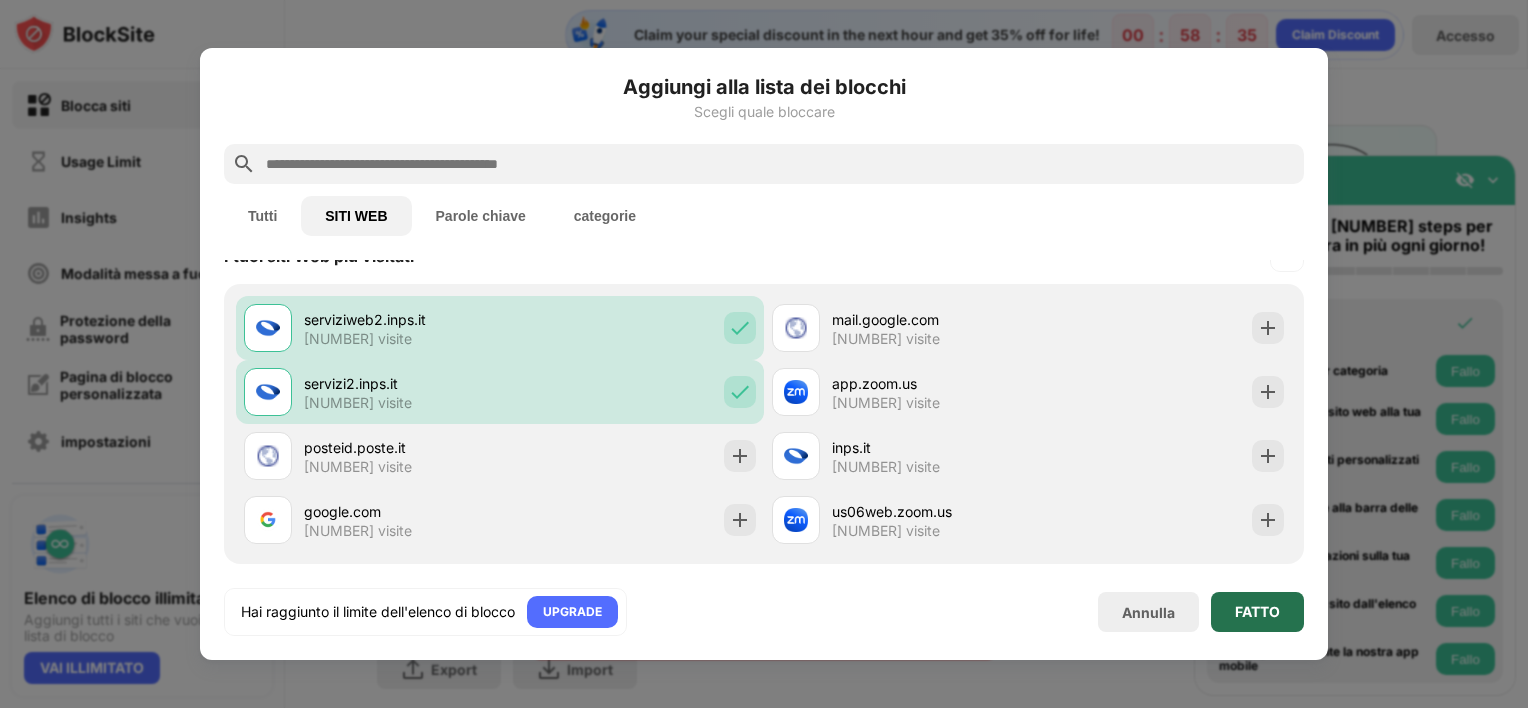 click on "FATTO" at bounding box center (1257, 612) 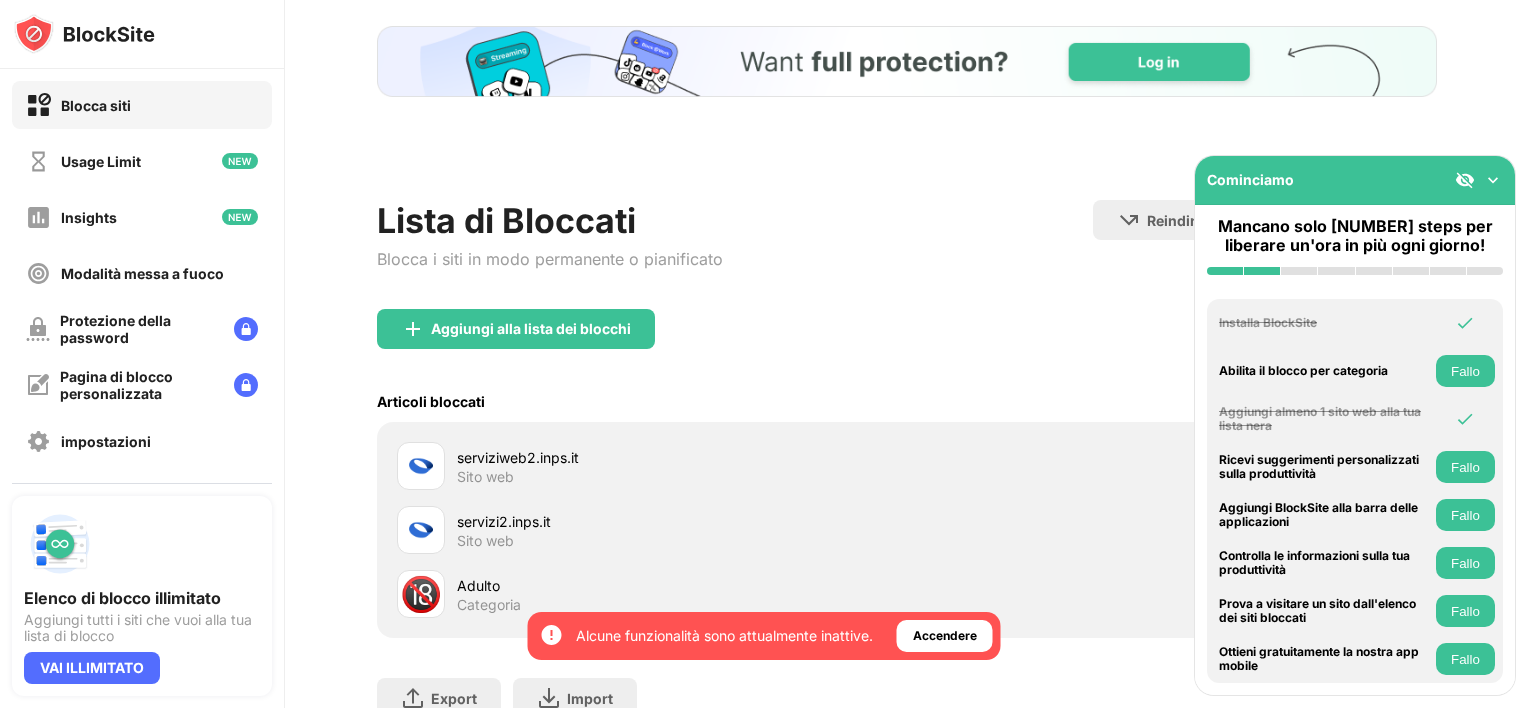 scroll, scrollTop: 200, scrollLeft: 0, axis: vertical 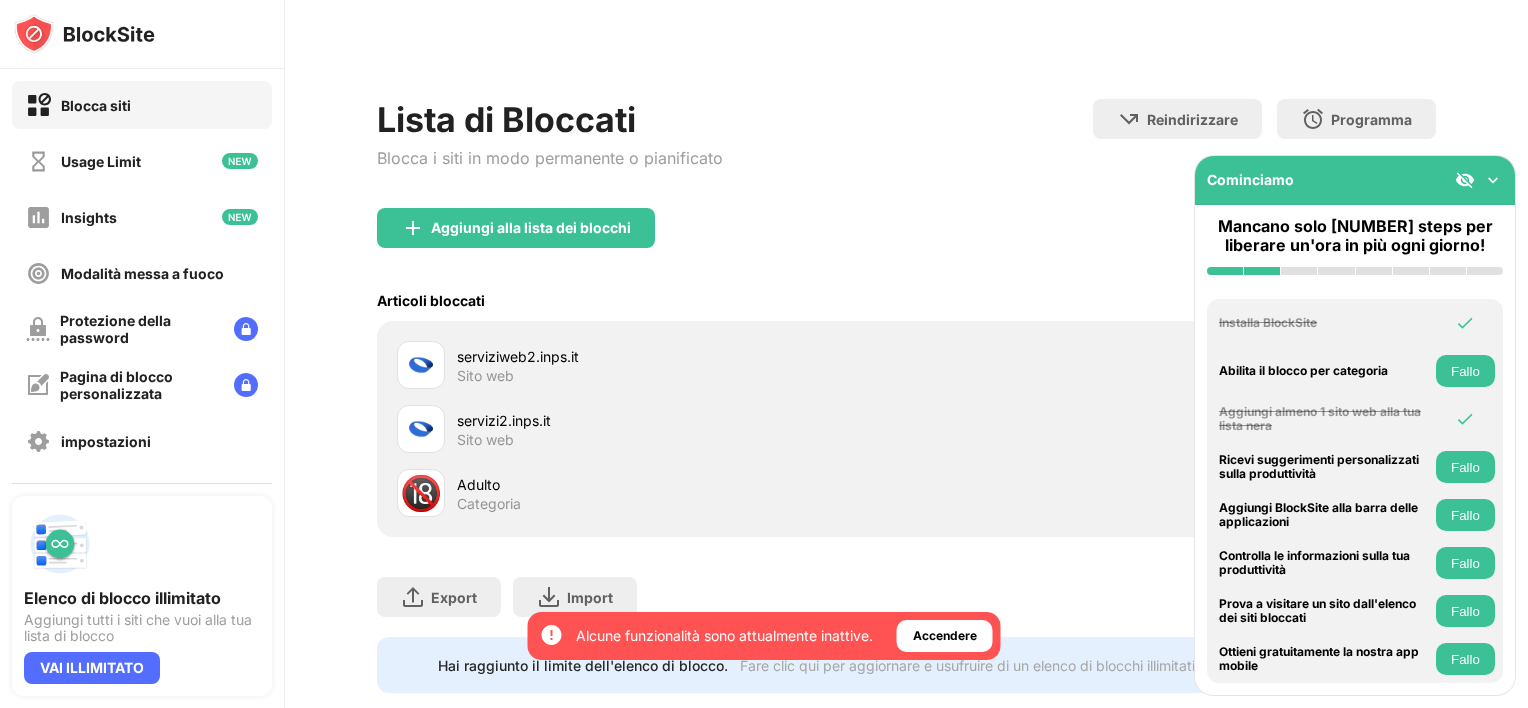 click at bounding box center (1493, 180) 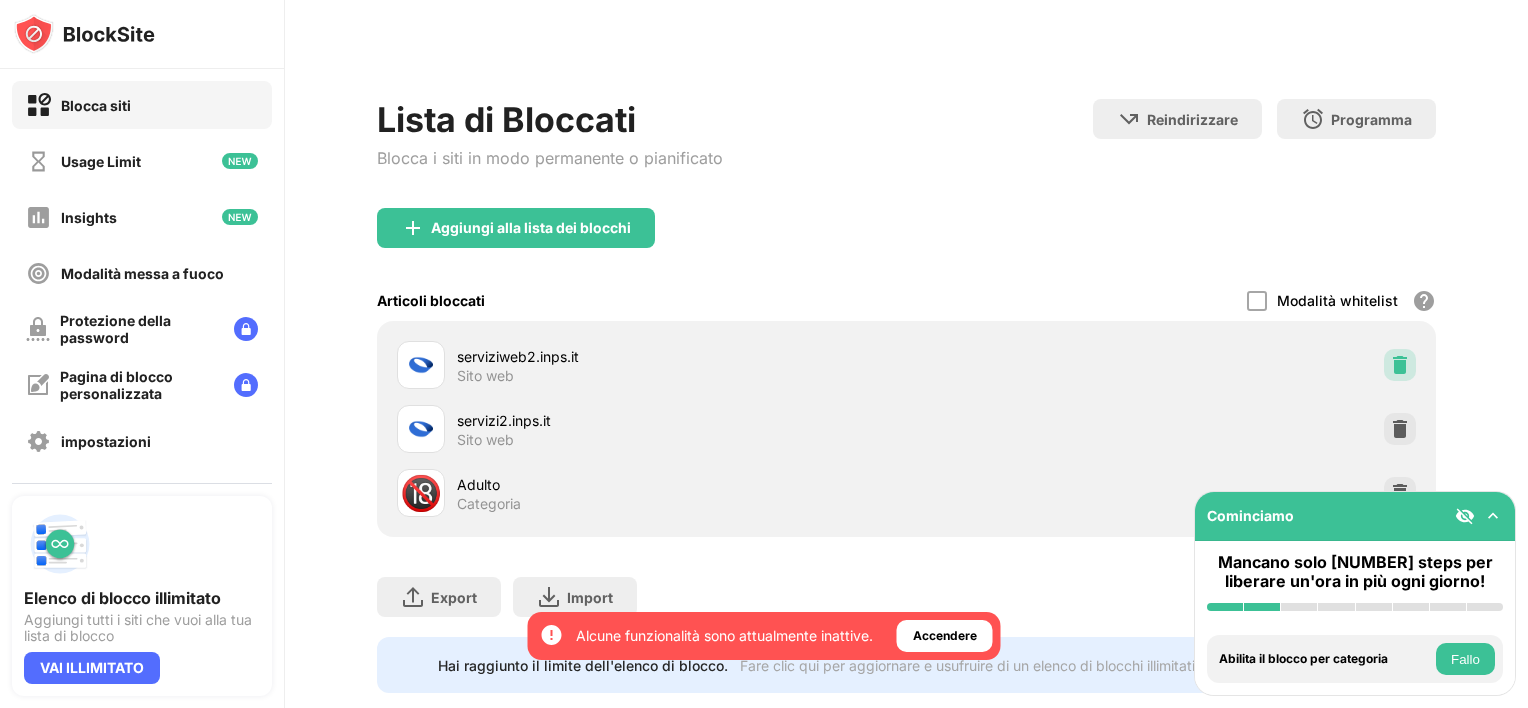 click at bounding box center (1400, 365) 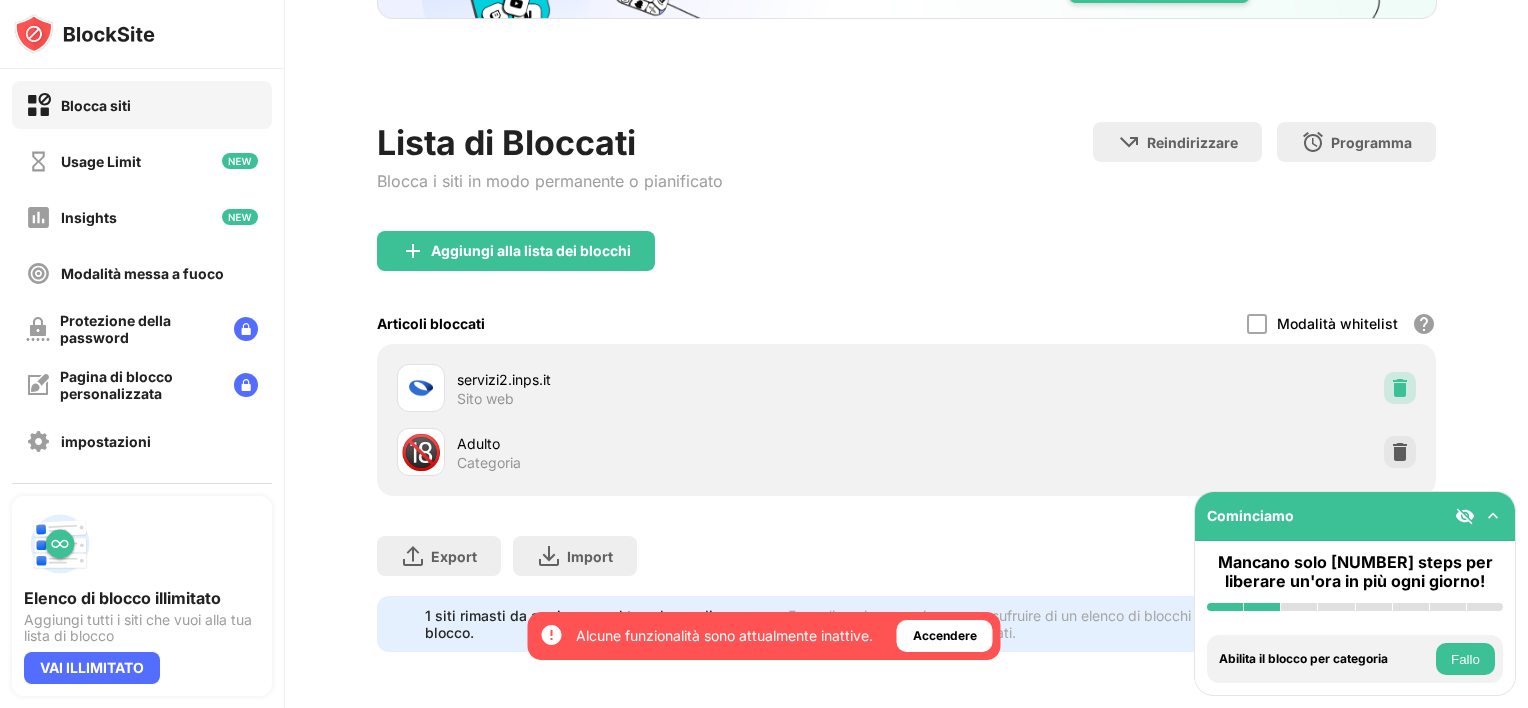 click at bounding box center (1400, 388) 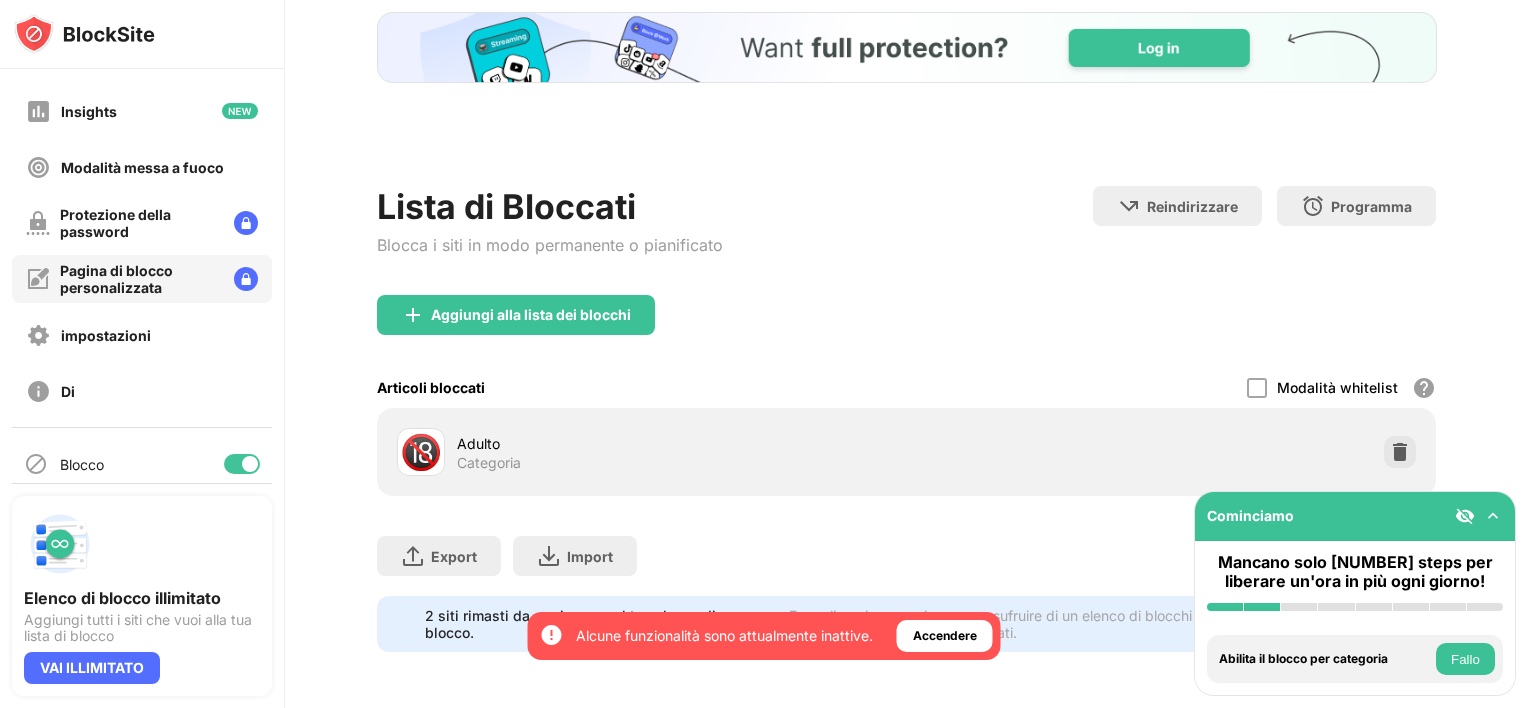 scroll, scrollTop: 0, scrollLeft: 0, axis: both 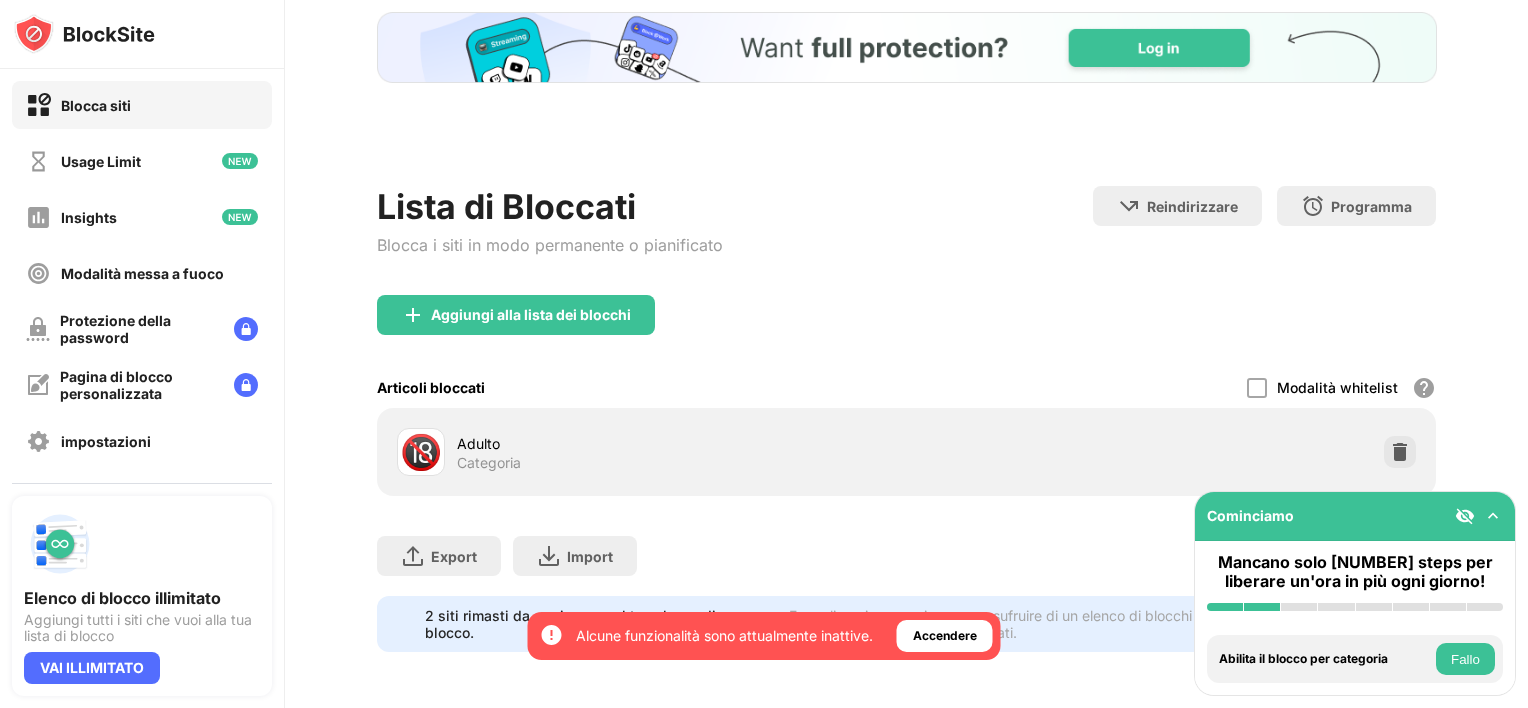 click at bounding box center (84, 34) 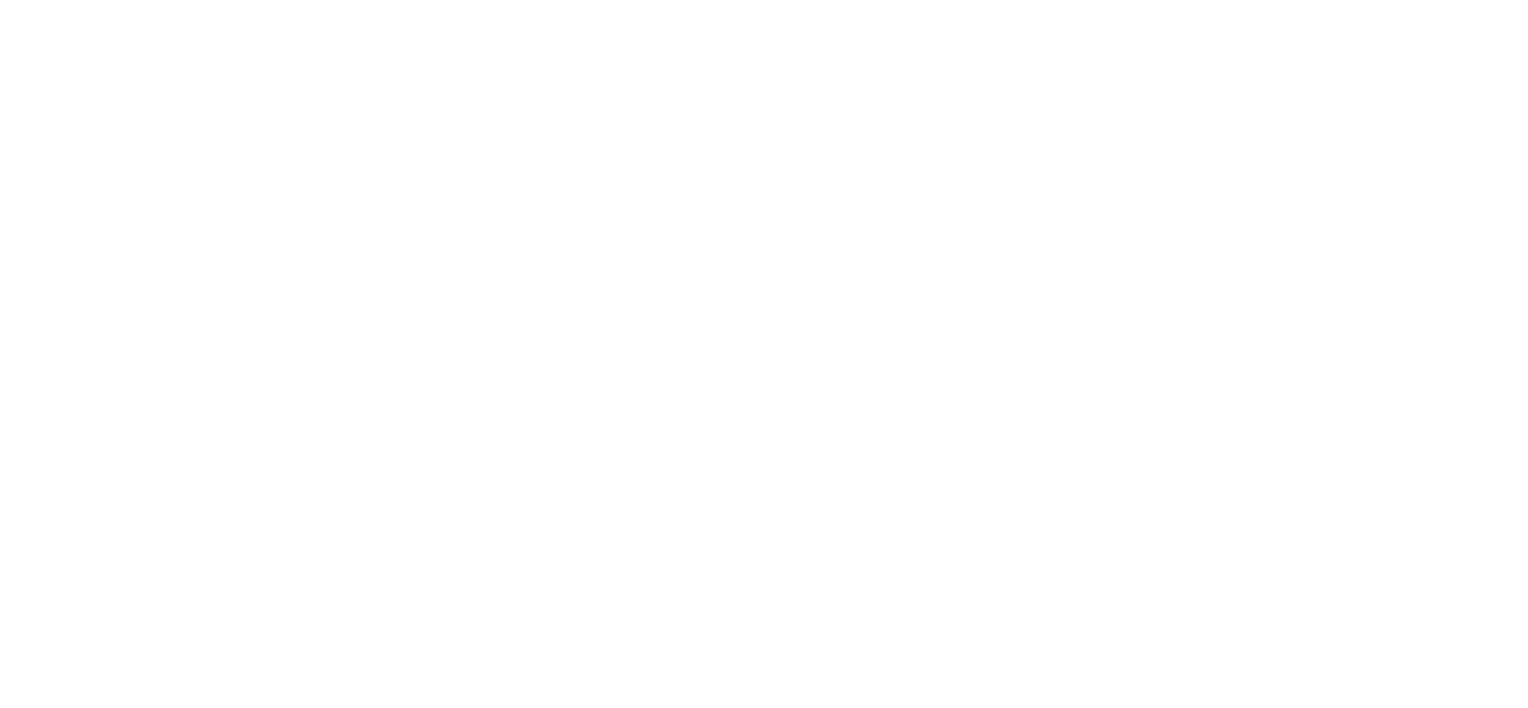 scroll, scrollTop: 0, scrollLeft: 0, axis: both 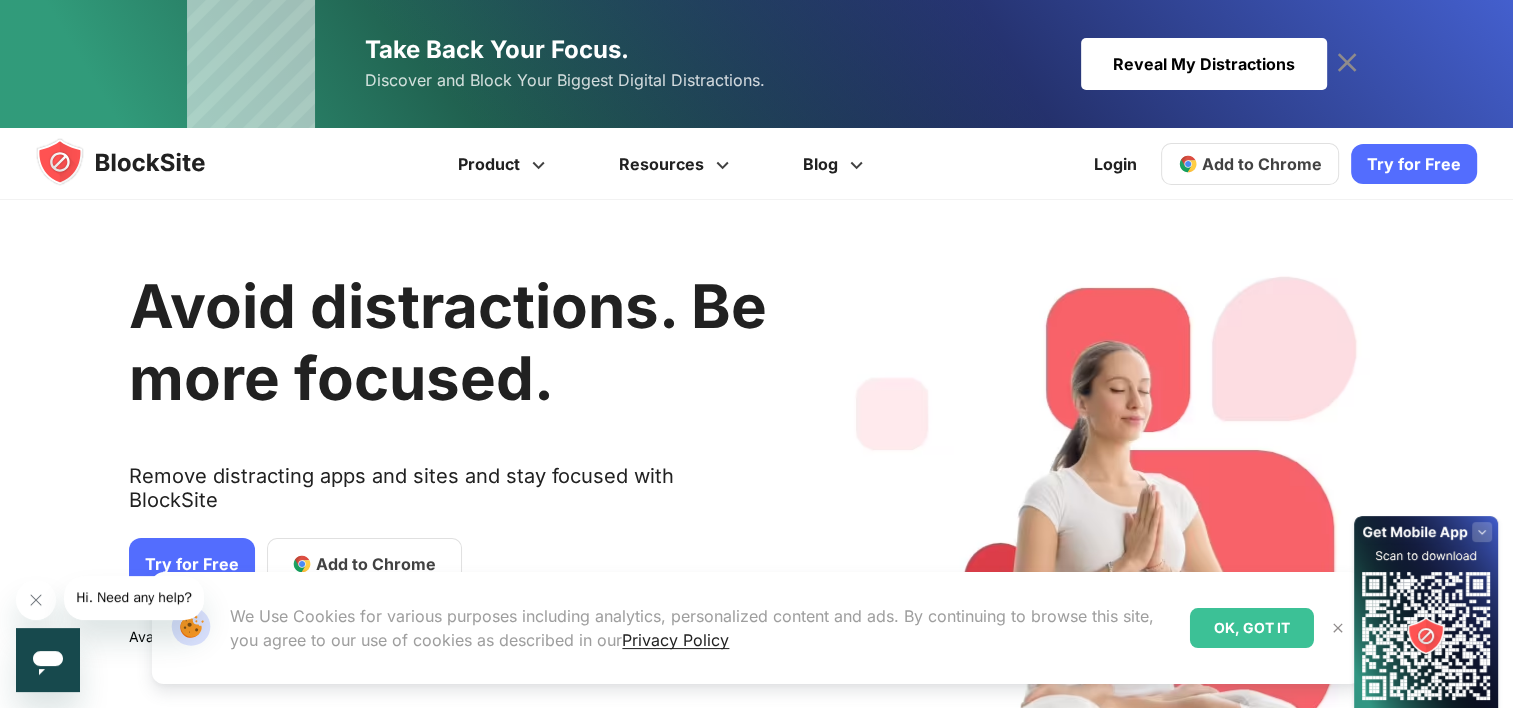 click on "Try for Free" at bounding box center (1414, 164) 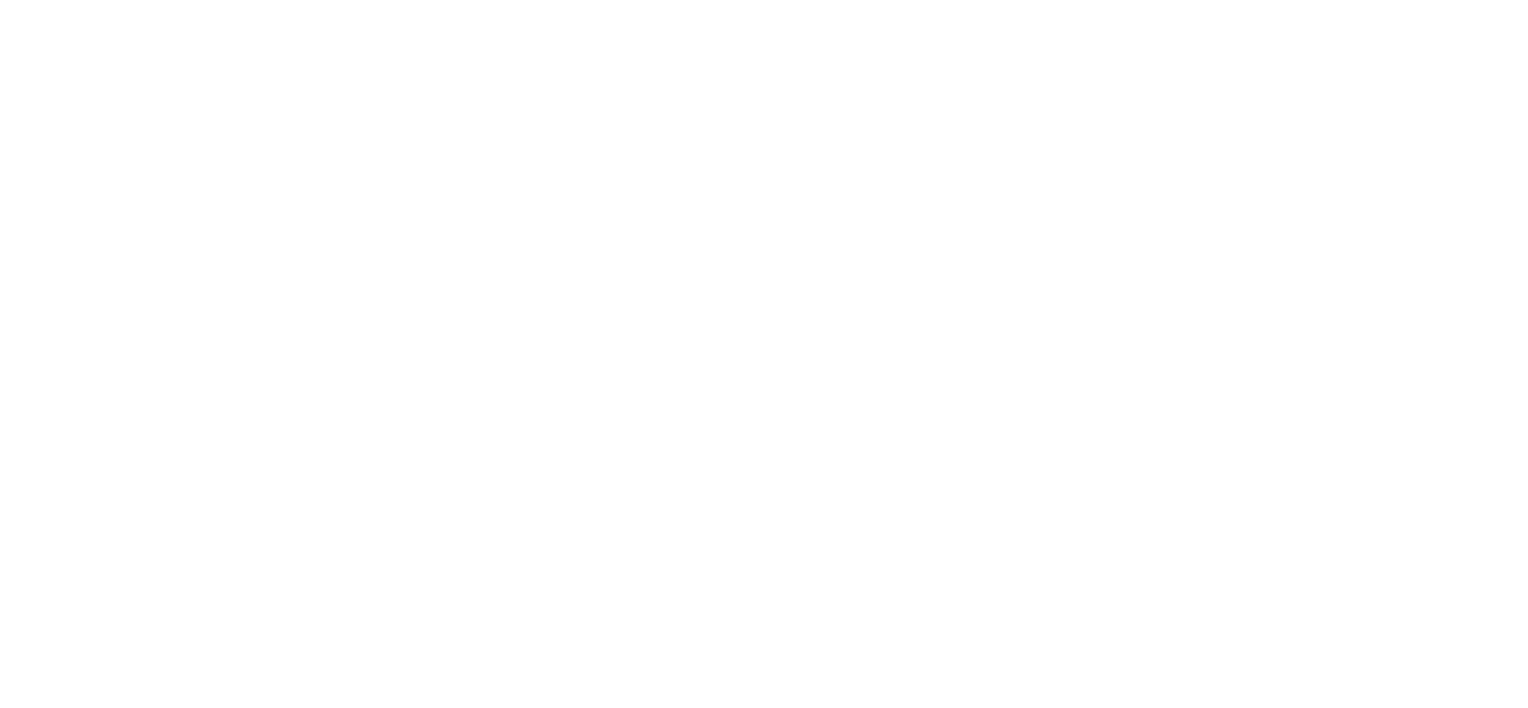 scroll, scrollTop: 0, scrollLeft: 0, axis: both 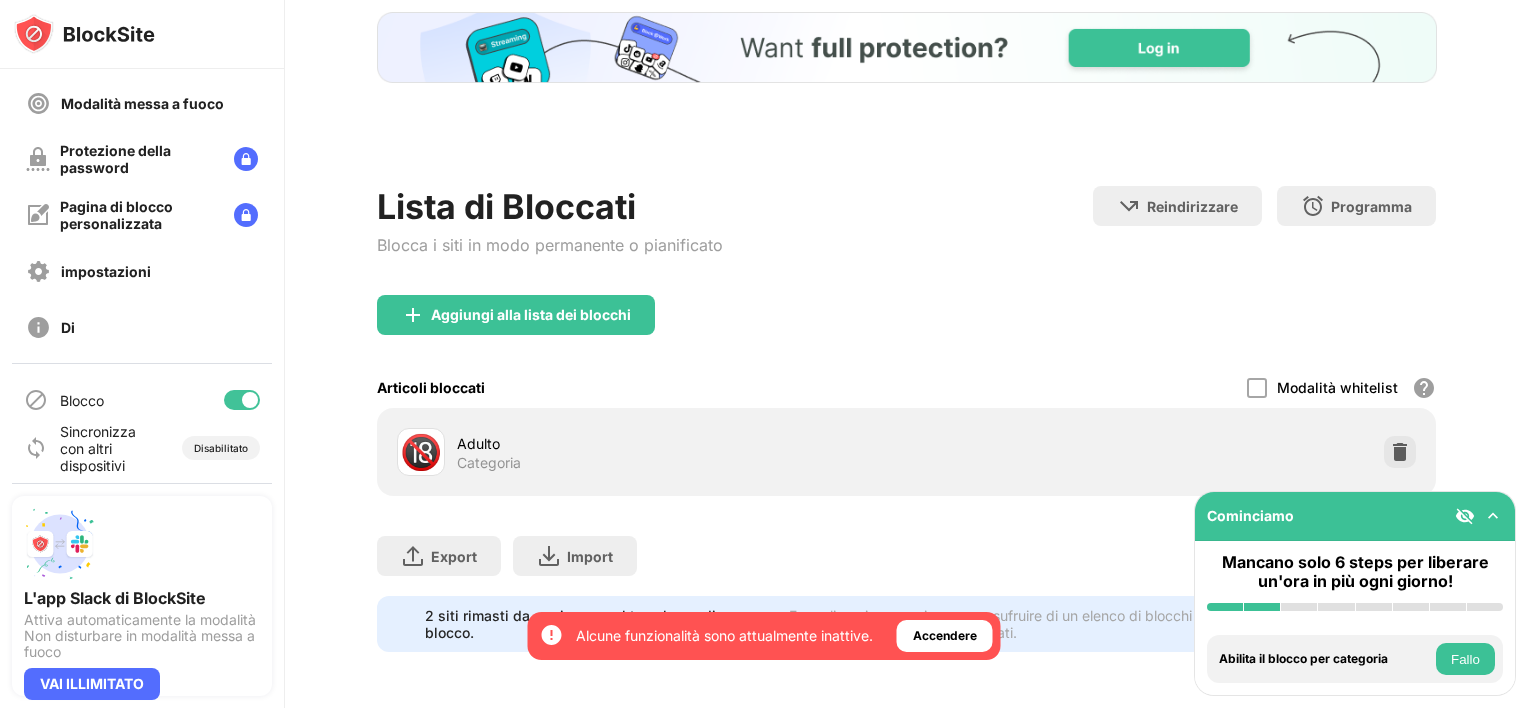 click on "Blocco" at bounding box center [82, 400] 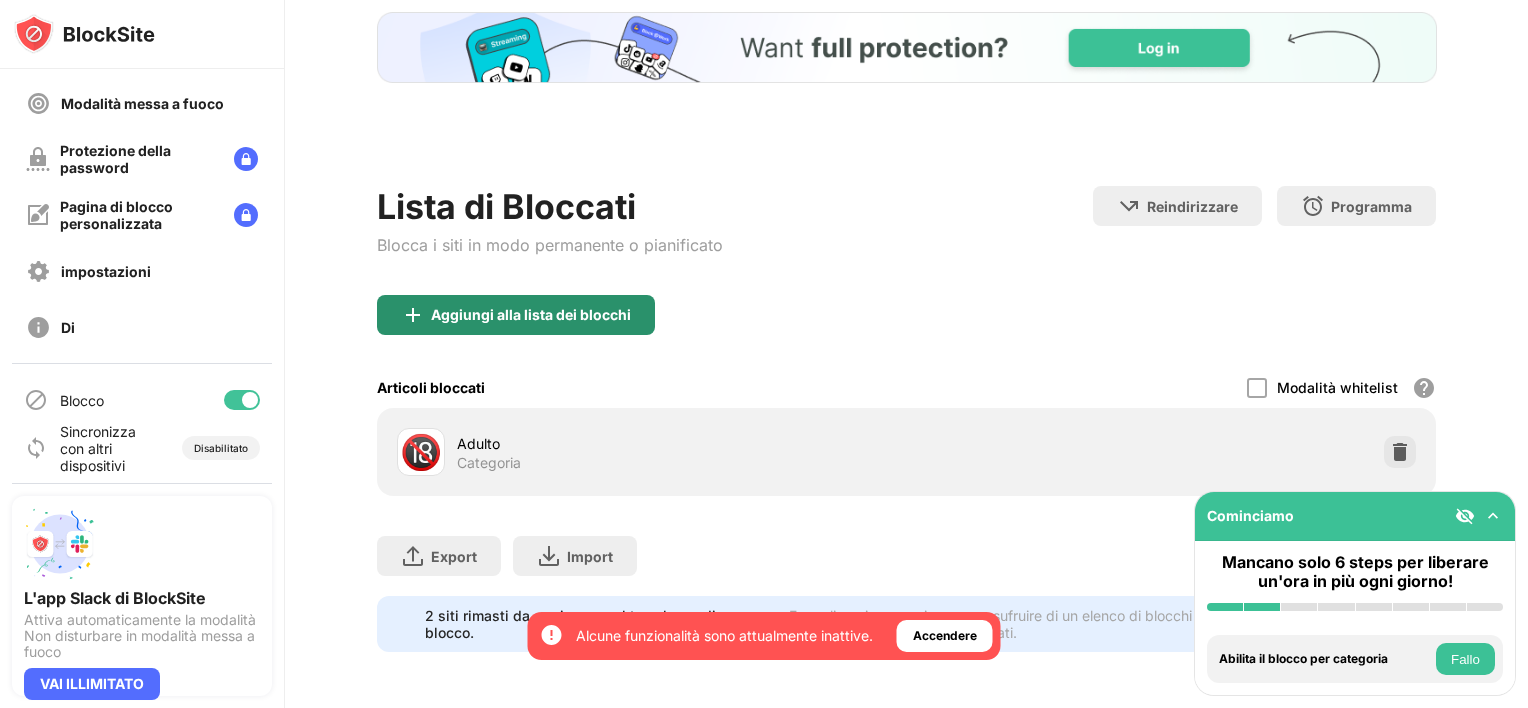 scroll, scrollTop: 0, scrollLeft: 0, axis: both 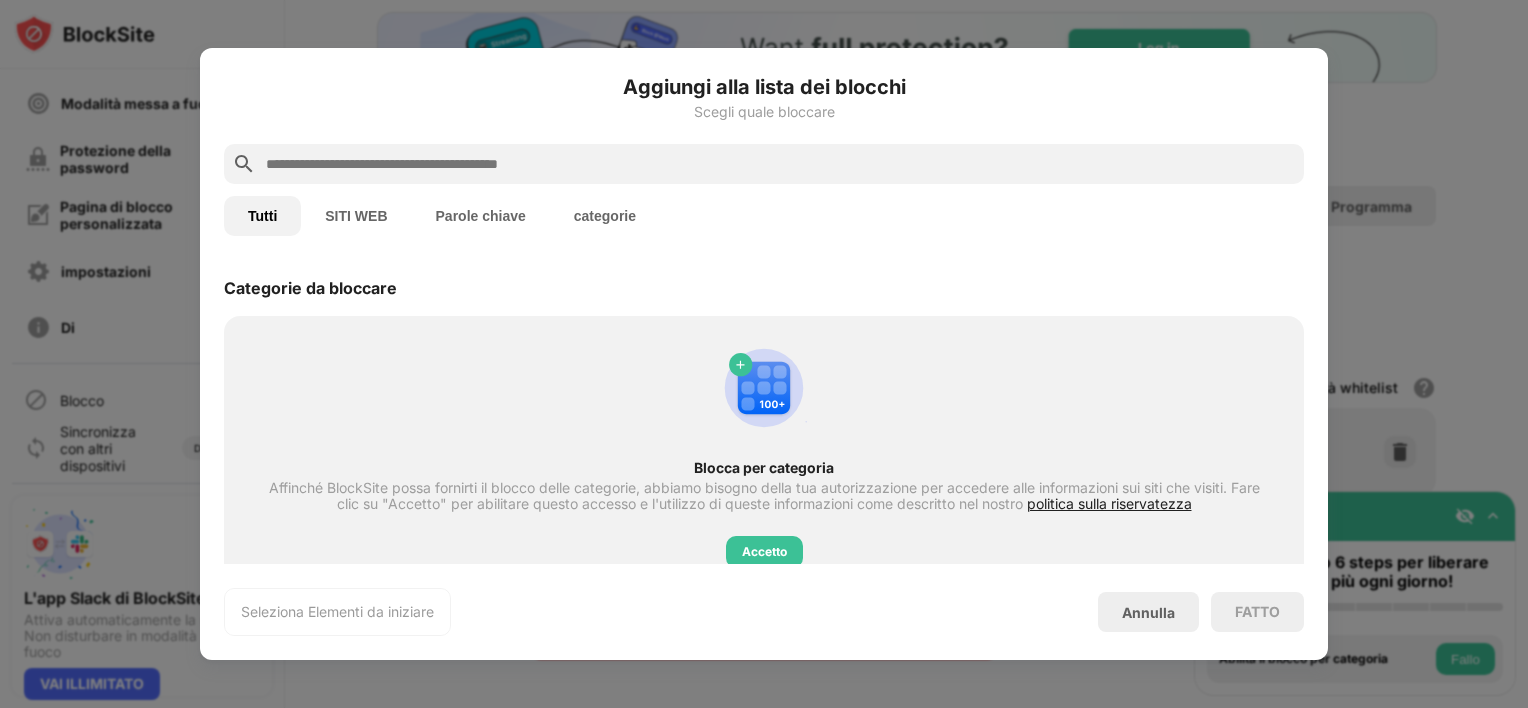 click on "SITI WEB" at bounding box center (356, 216) 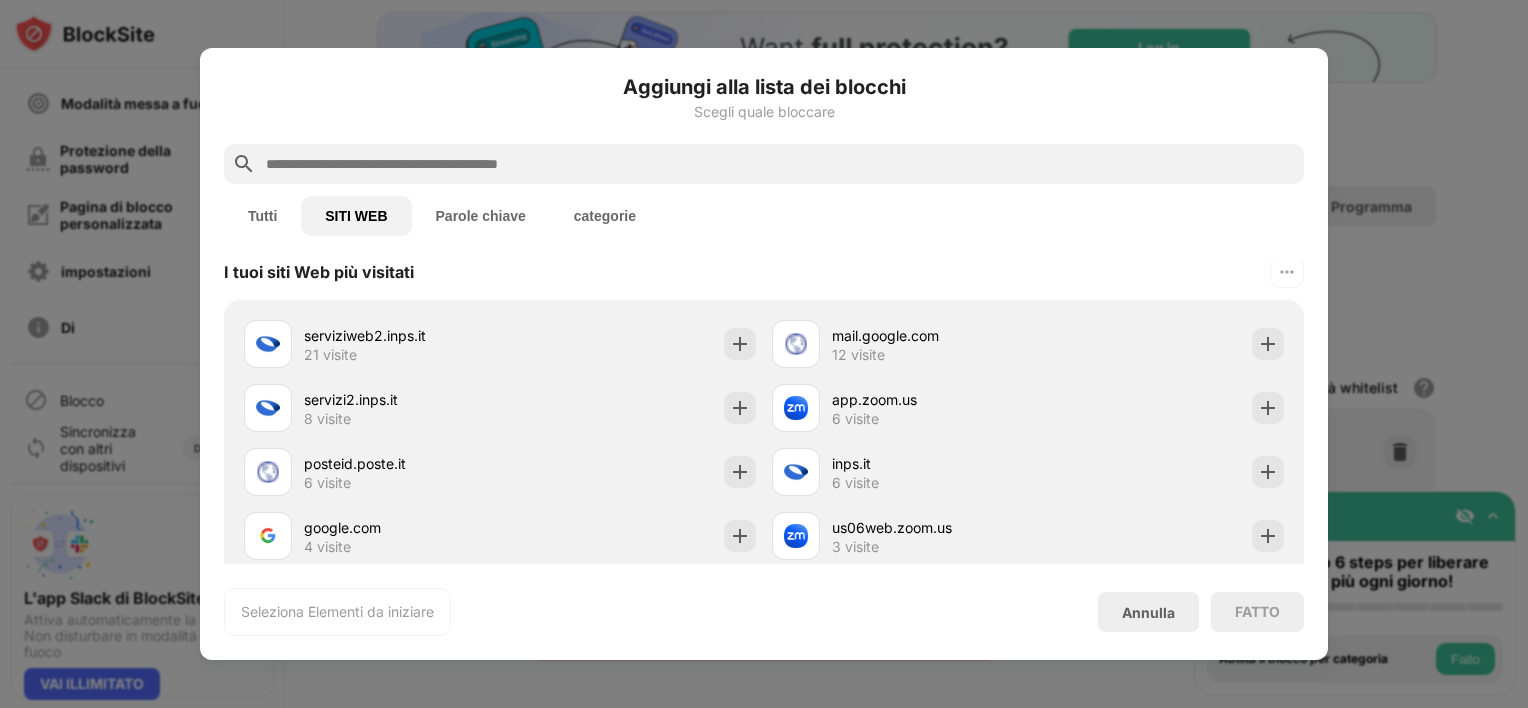 scroll, scrollTop: 444, scrollLeft: 0, axis: vertical 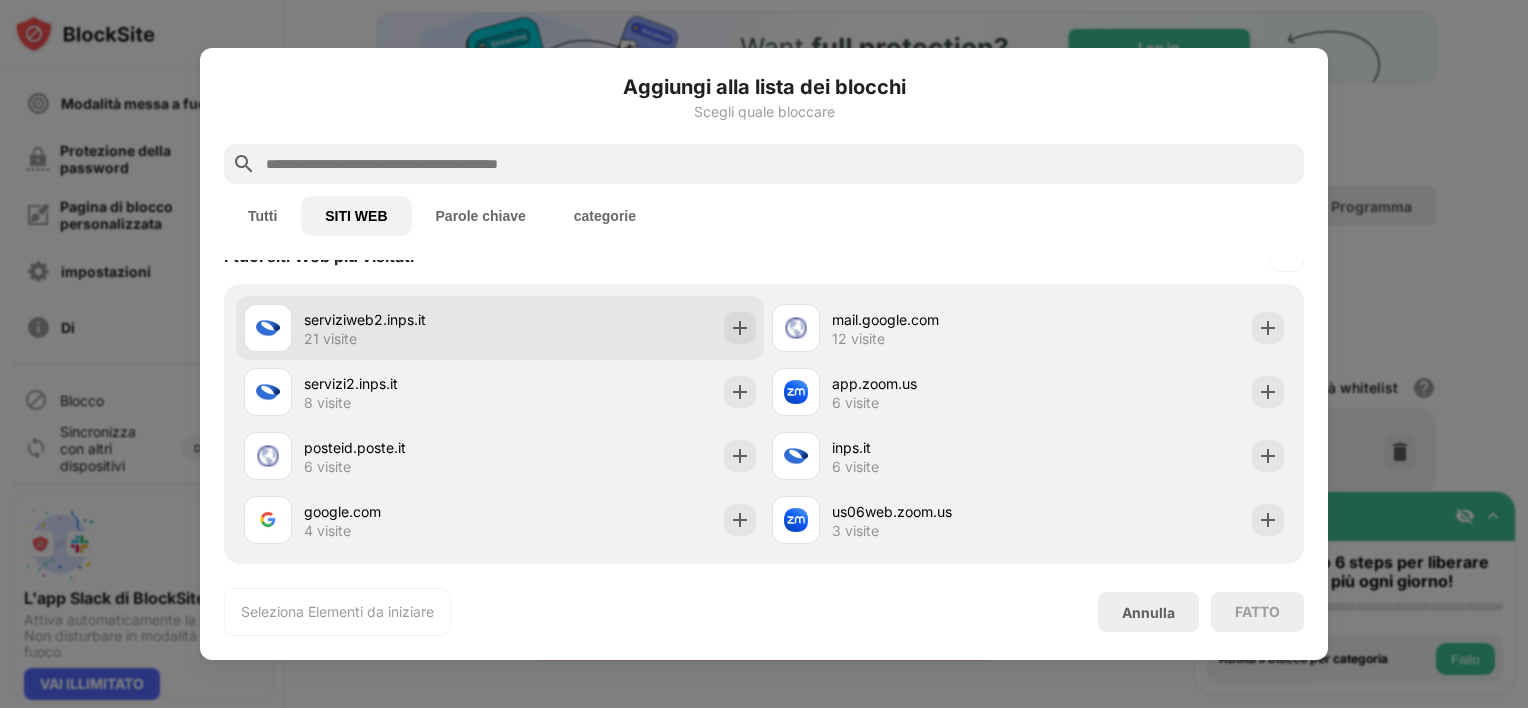 click on "serviziweb2.[DOMAIN].it 21 visite" at bounding box center (500, 328) 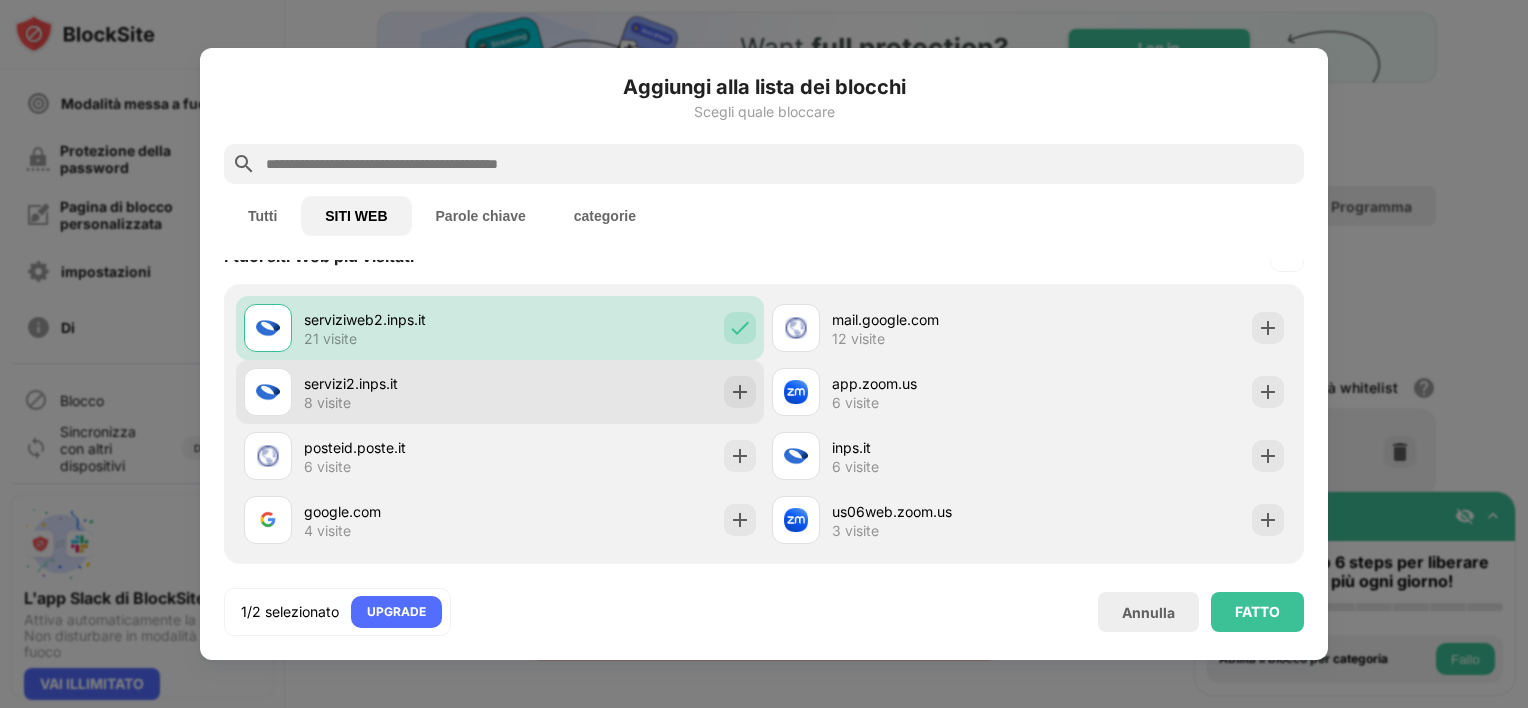 click on "servizi2.[DOMAIN].it 8 visite" at bounding box center [500, 392] 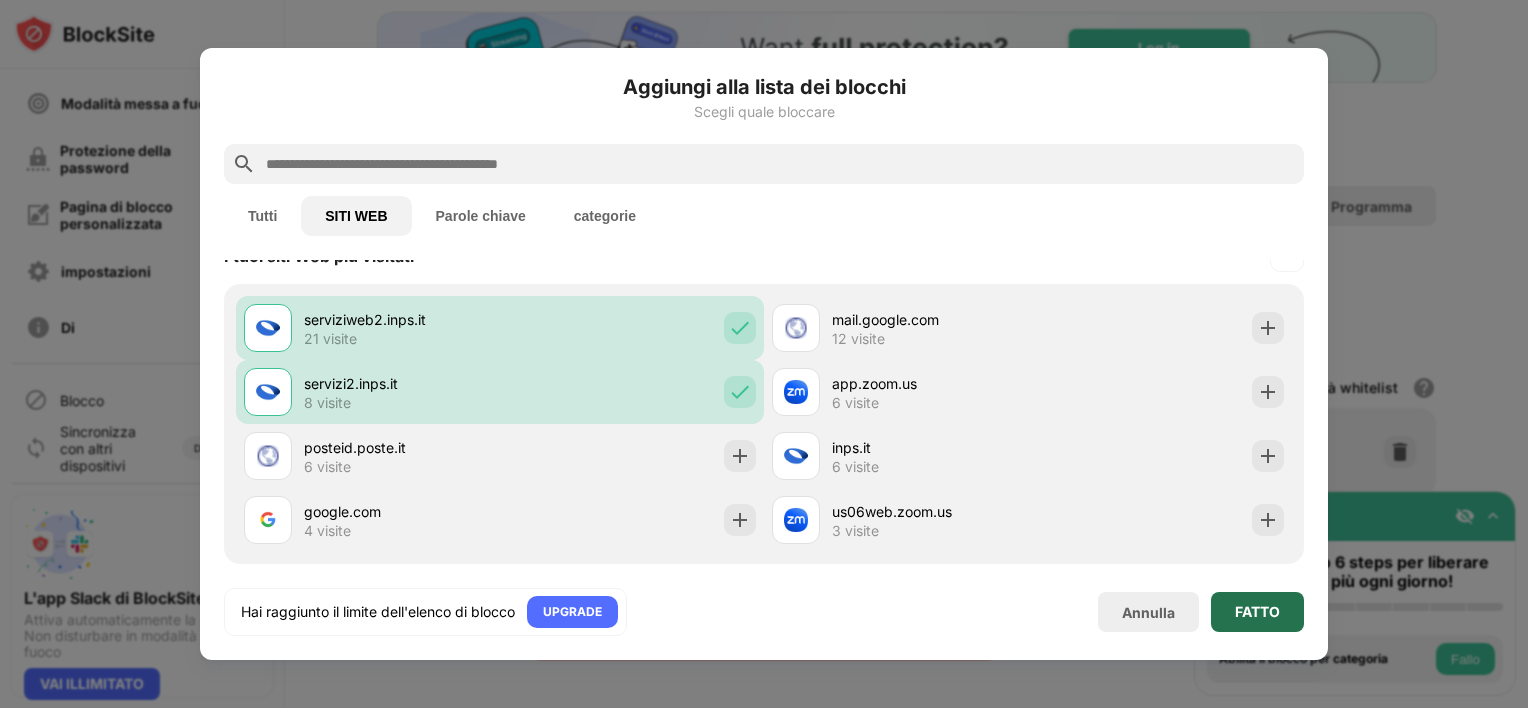 click on "FATTO" at bounding box center (1257, 612) 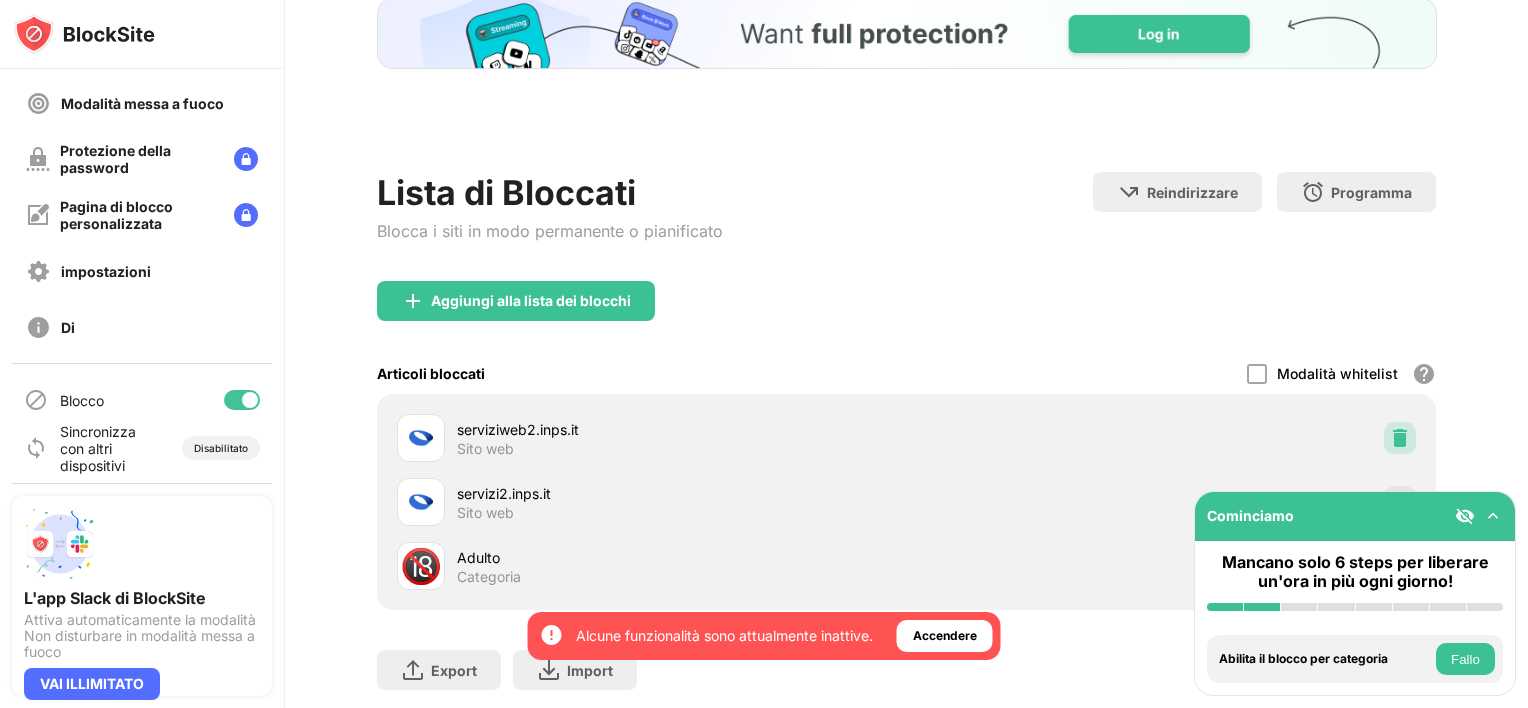 click at bounding box center [1400, 438] 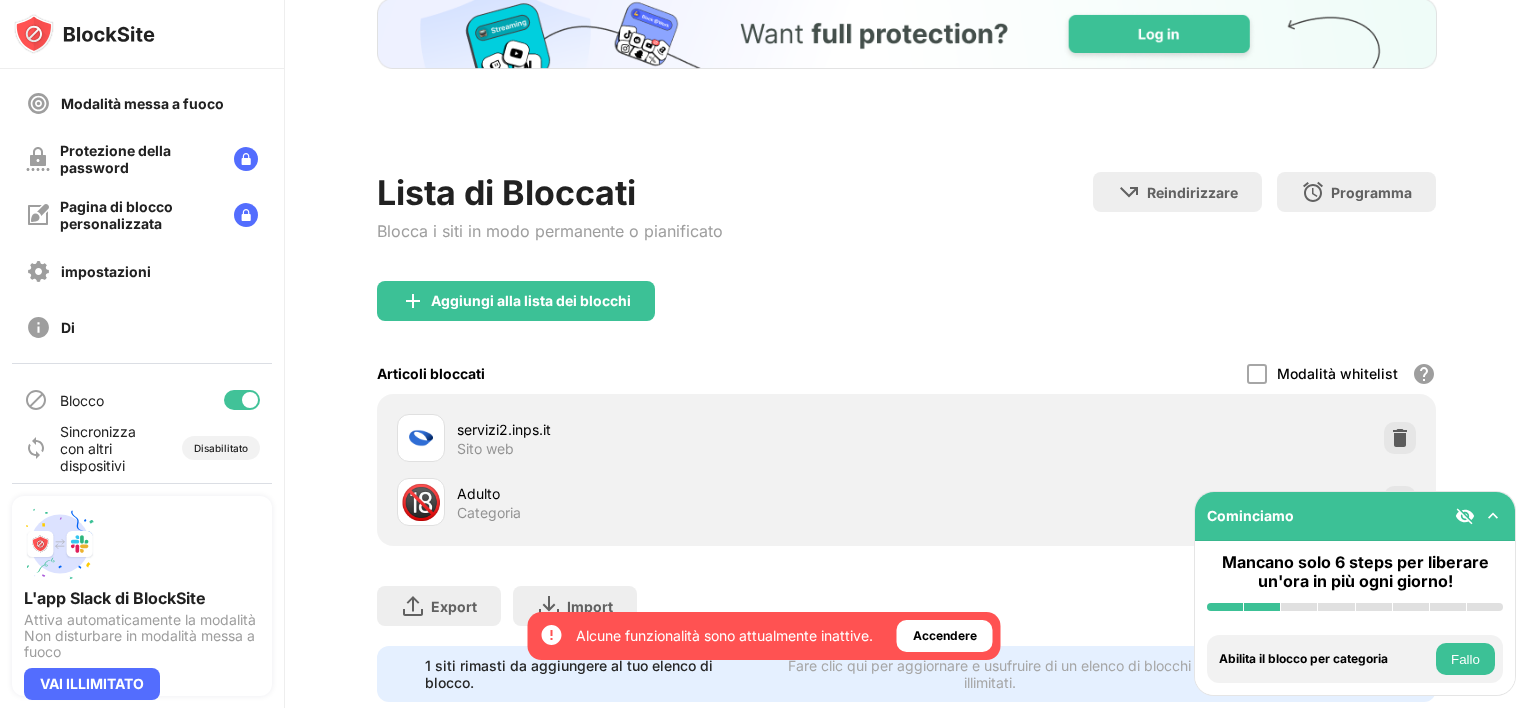 click at bounding box center [1400, 438] 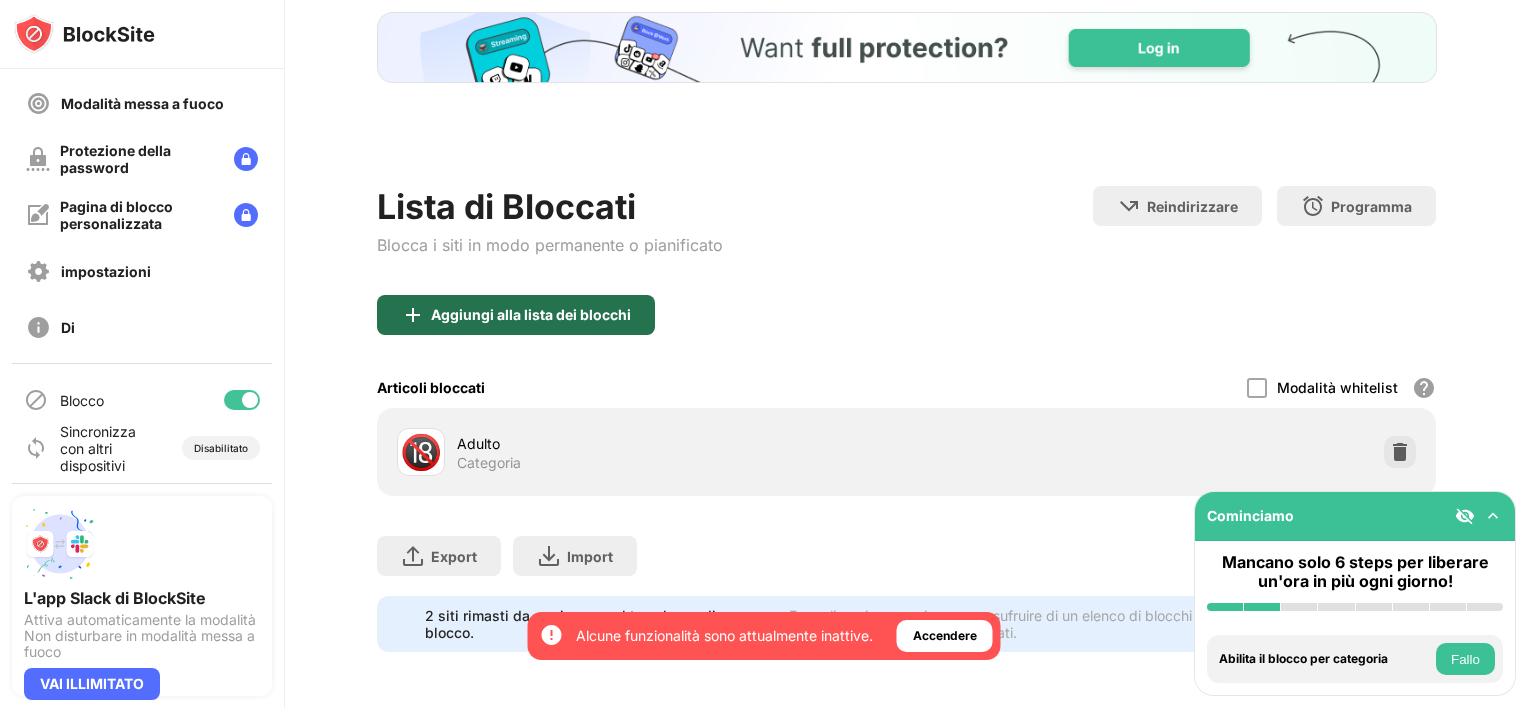 click on "Aggiungi alla lista dei blocchi" at bounding box center (531, 315) 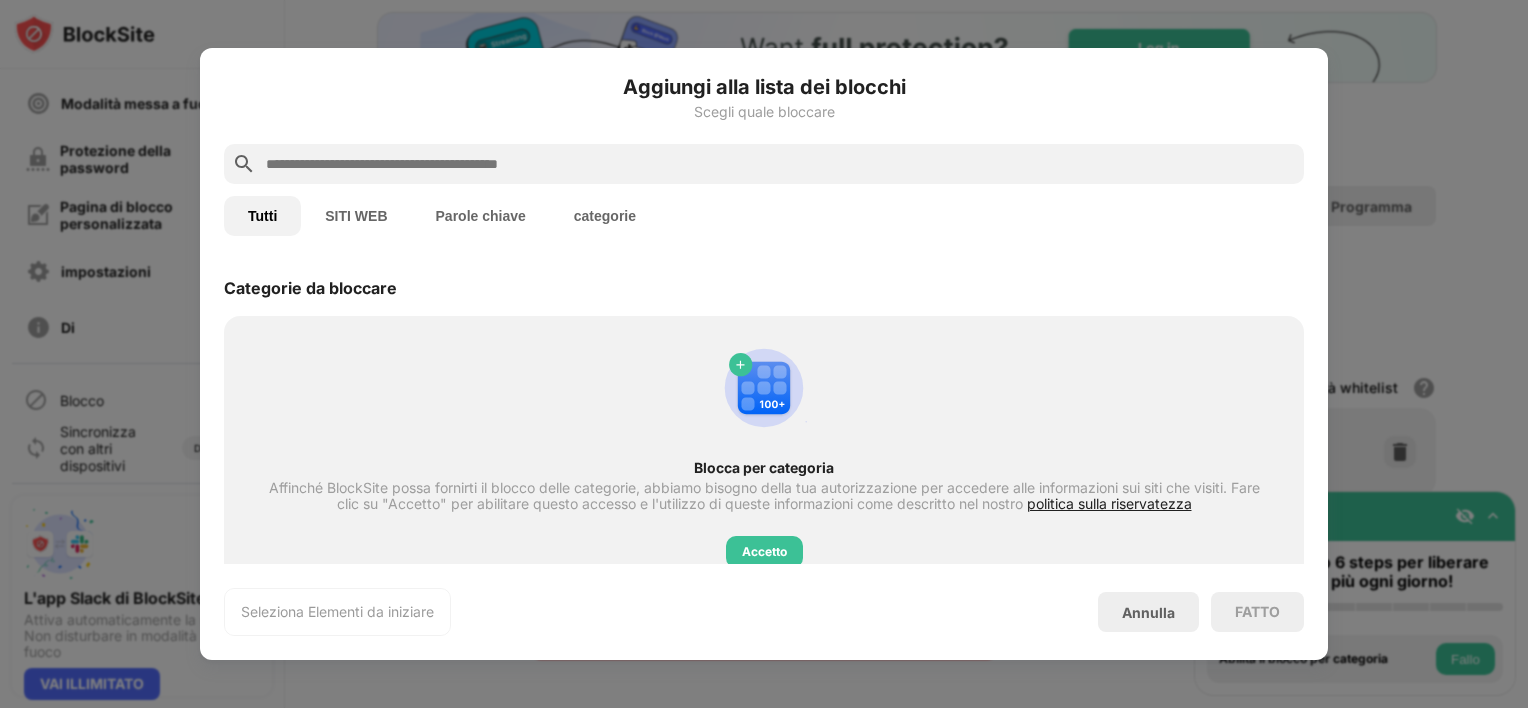 click on "SITI WEB" at bounding box center (356, 216) 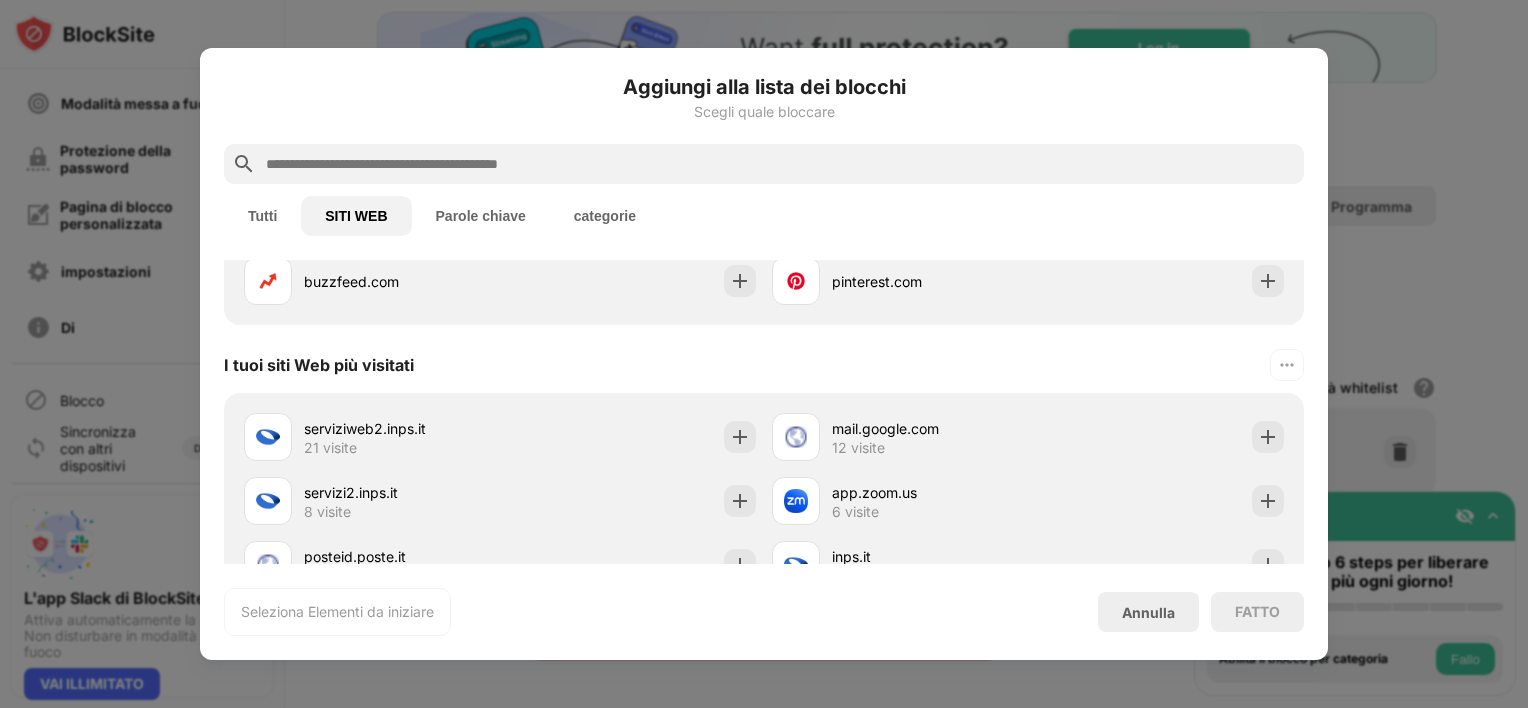 scroll, scrollTop: 400, scrollLeft: 0, axis: vertical 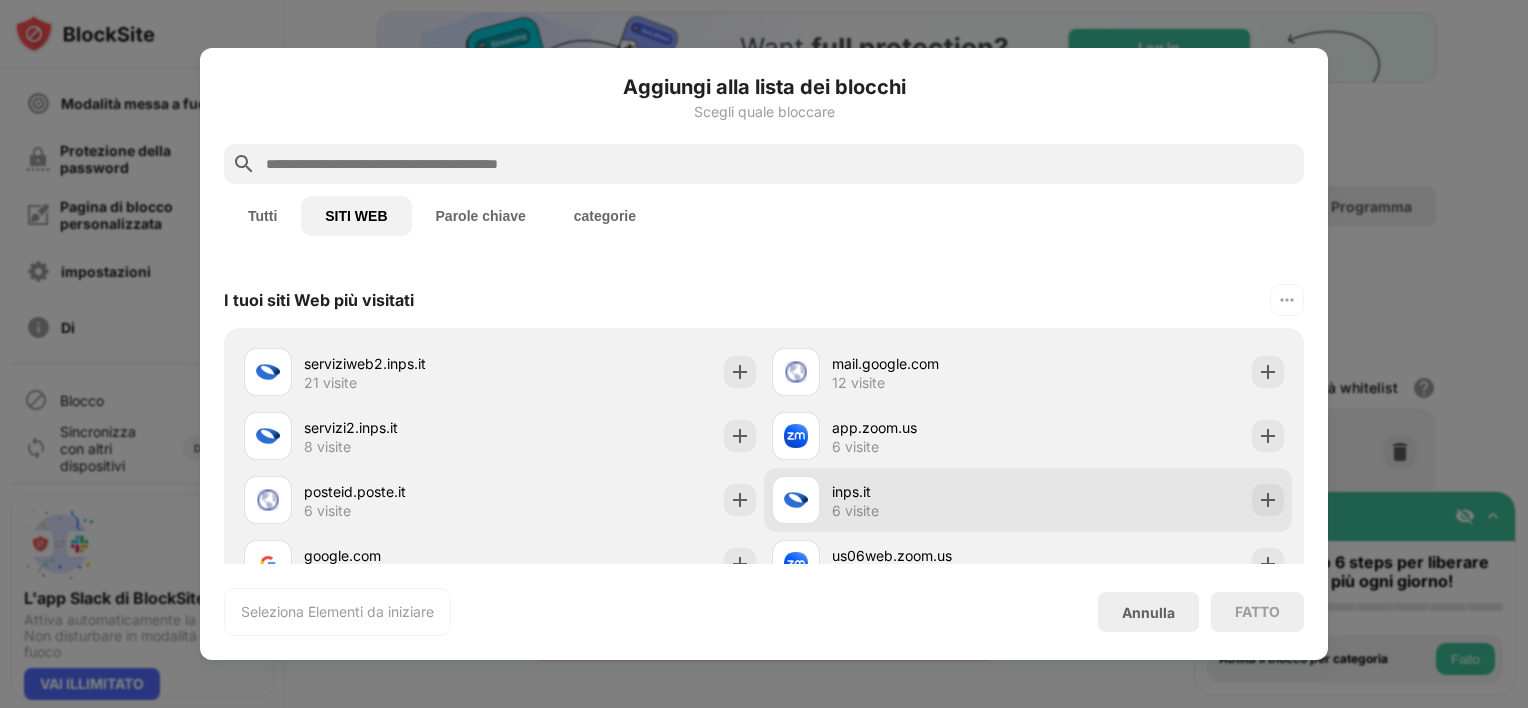 click on "inps.it" at bounding box center (930, 491) 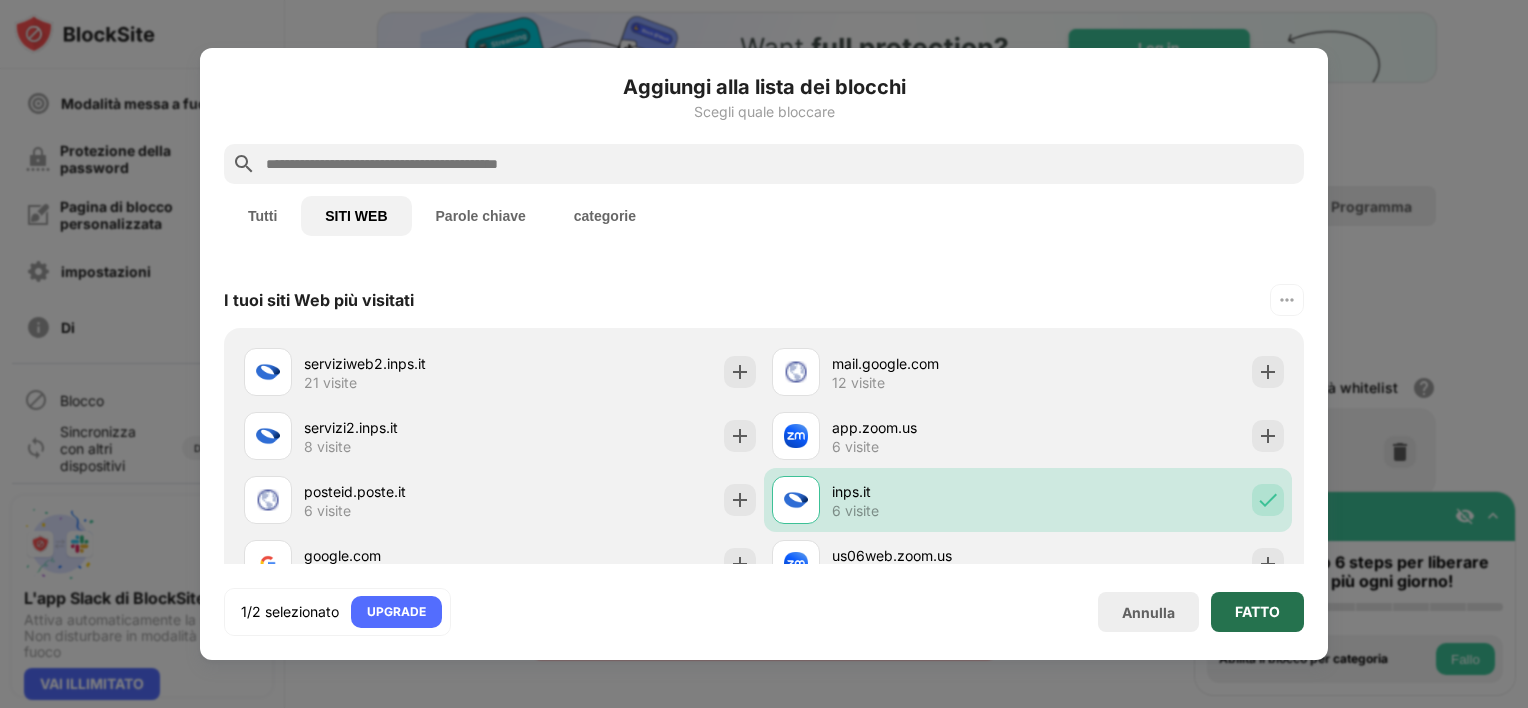 click on "FATTO" at bounding box center [1257, 612] 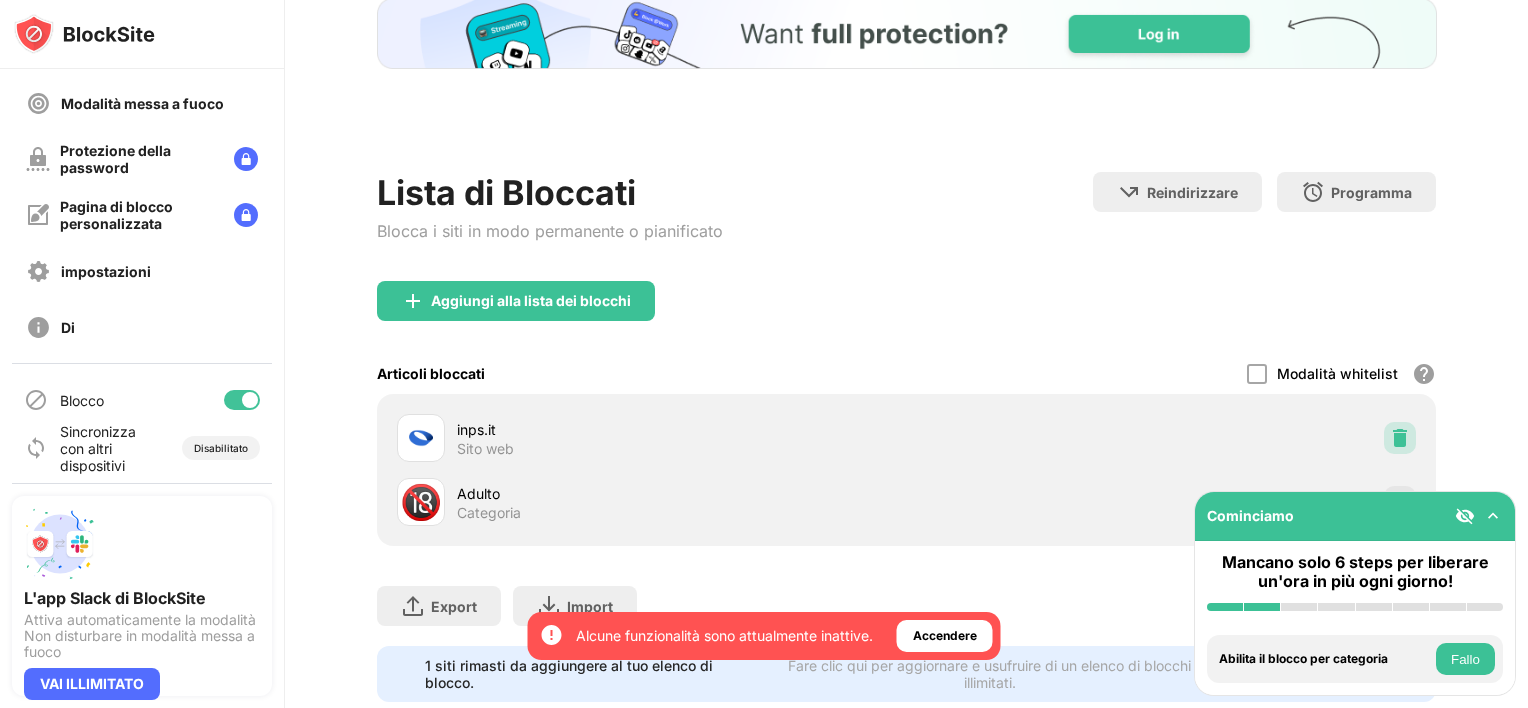 drag, startPoint x: 1382, startPoint y: 432, endPoint x: 1256, endPoint y: 397, distance: 130.7708 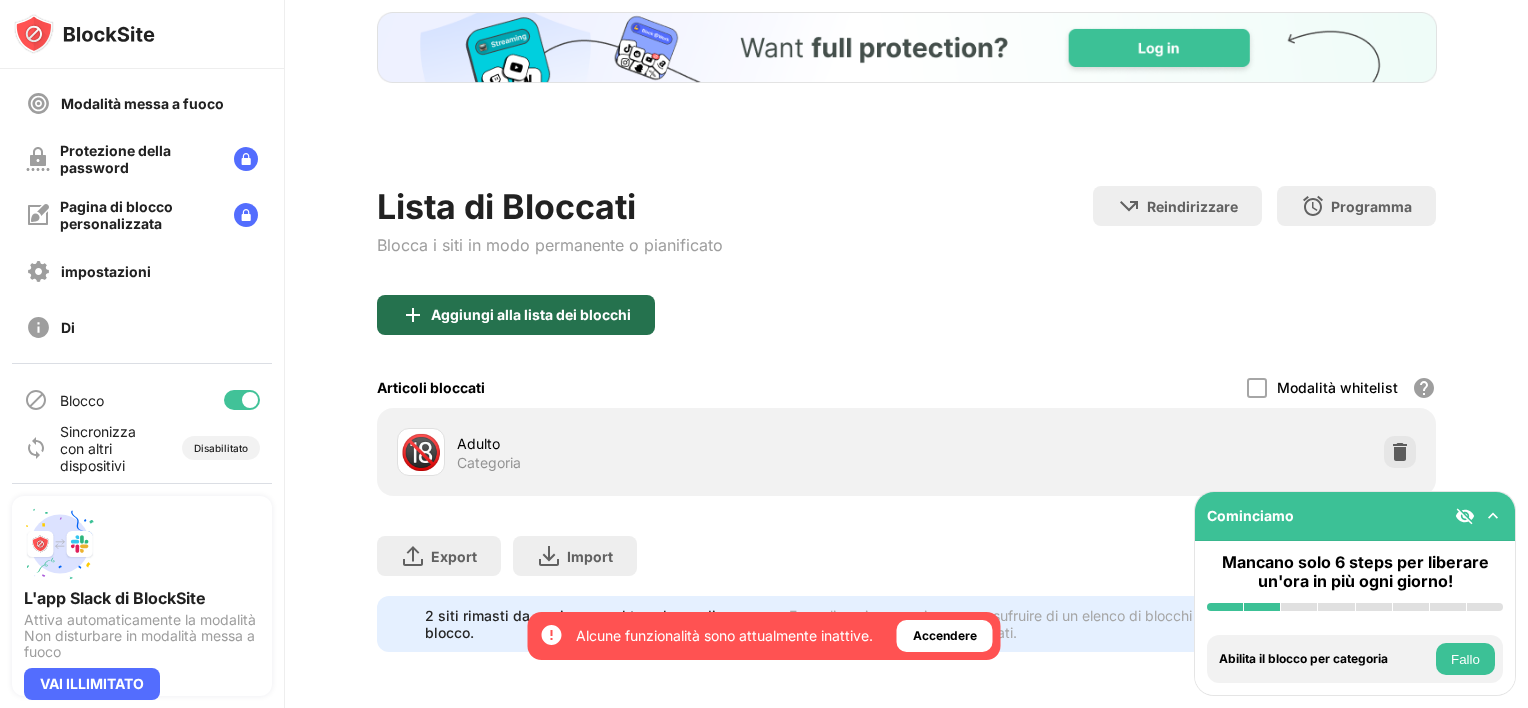 click on "Aggiungi alla lista dei blocchi" at bounding box center (516, 315) 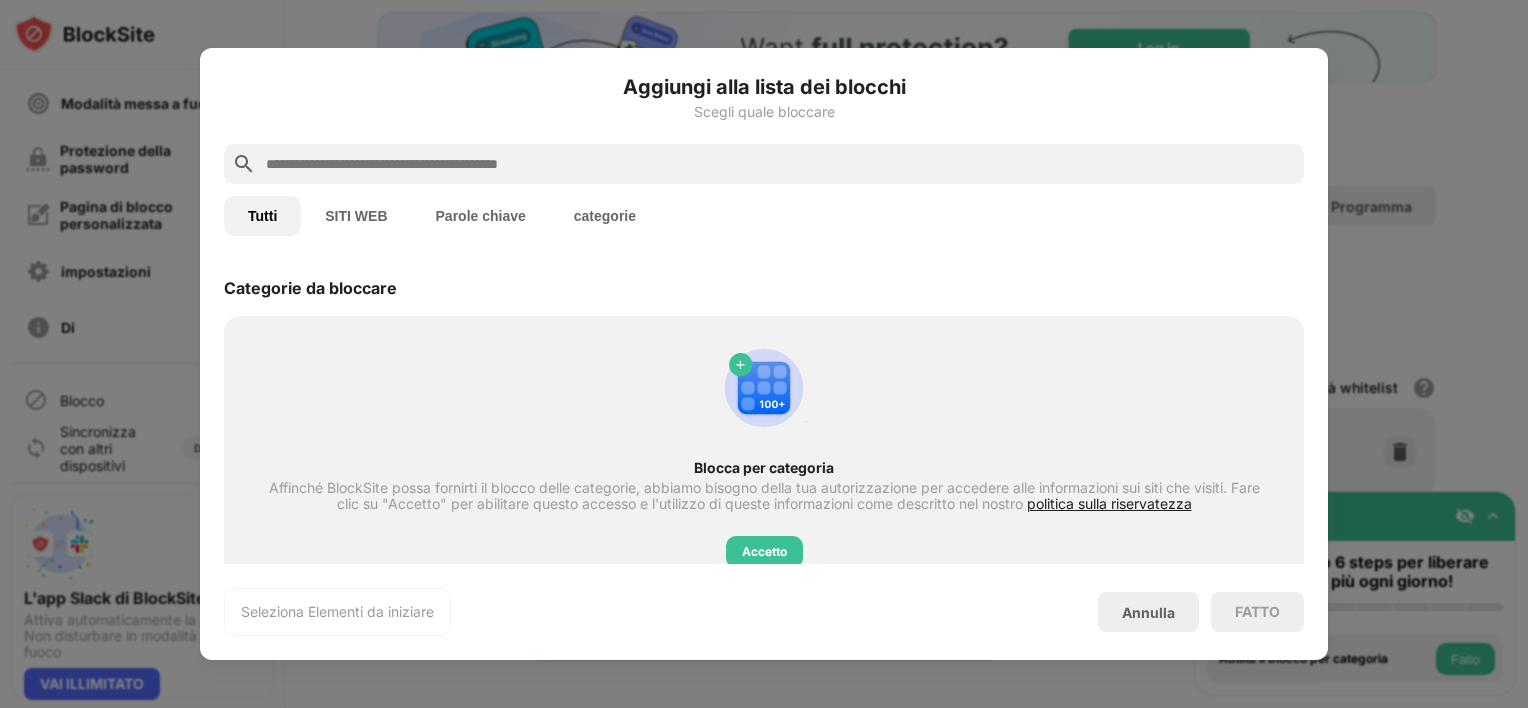 click on "SITI WEB" at bounding box center [356, 216] 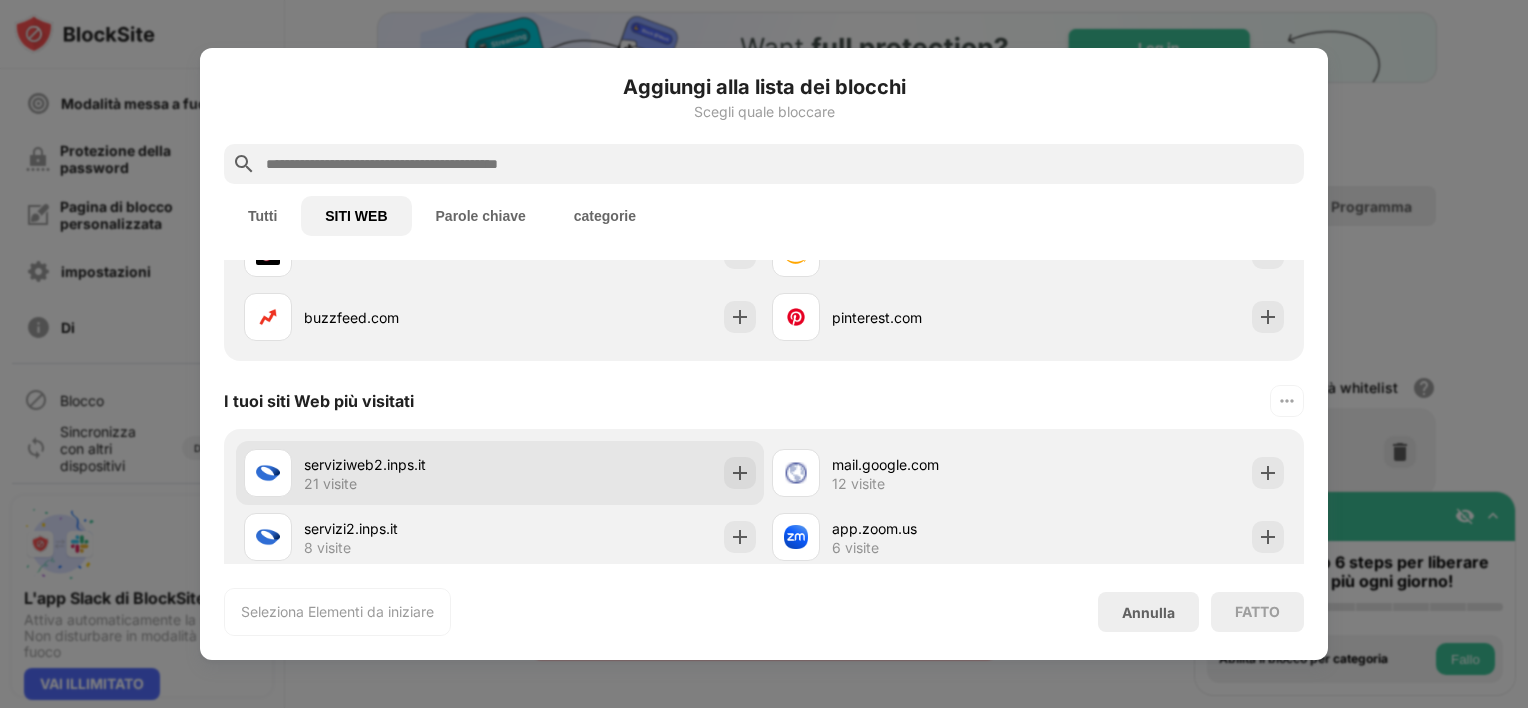 scroll, scrollTop: 400, scrollLeft: 0, axis: vertical 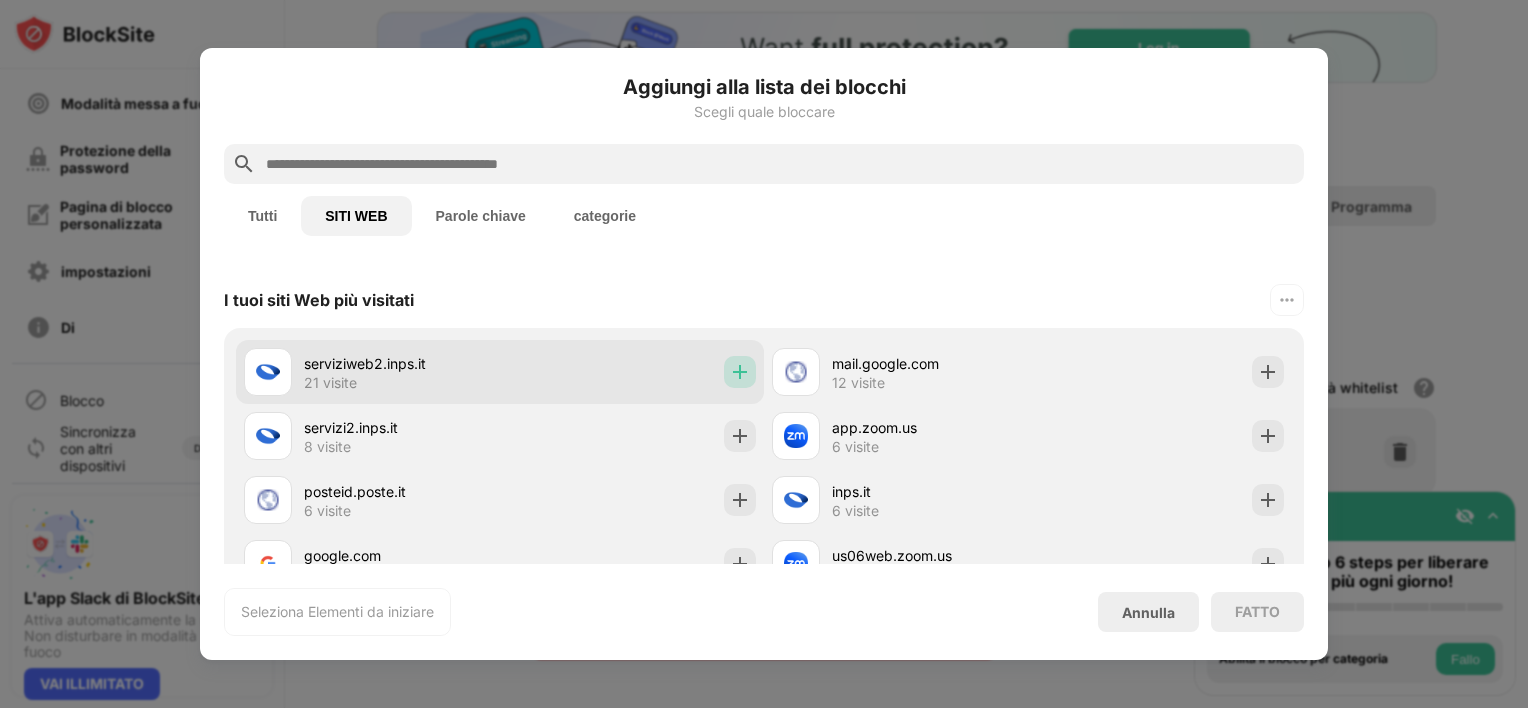 click at bounding box center (740, 372) 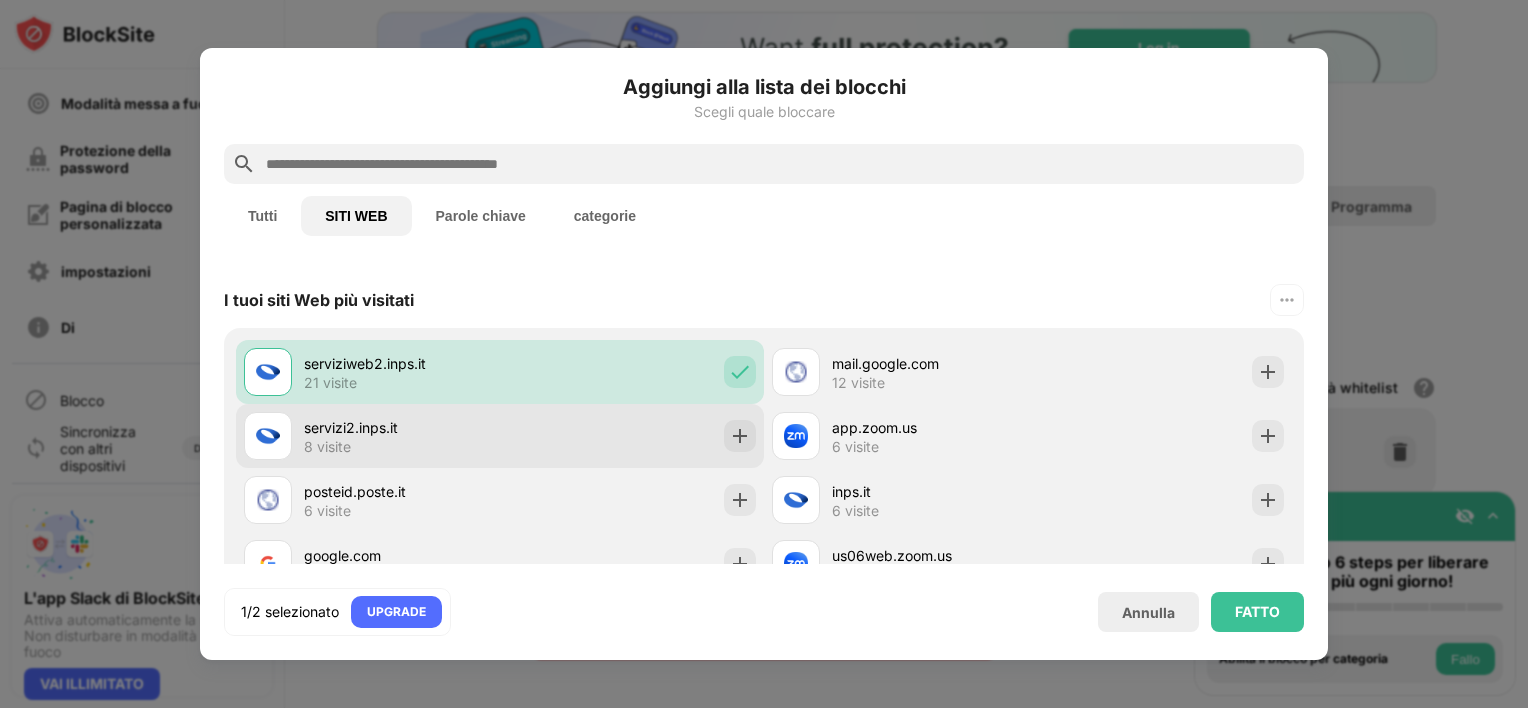 click at bounding box center (740, 436) 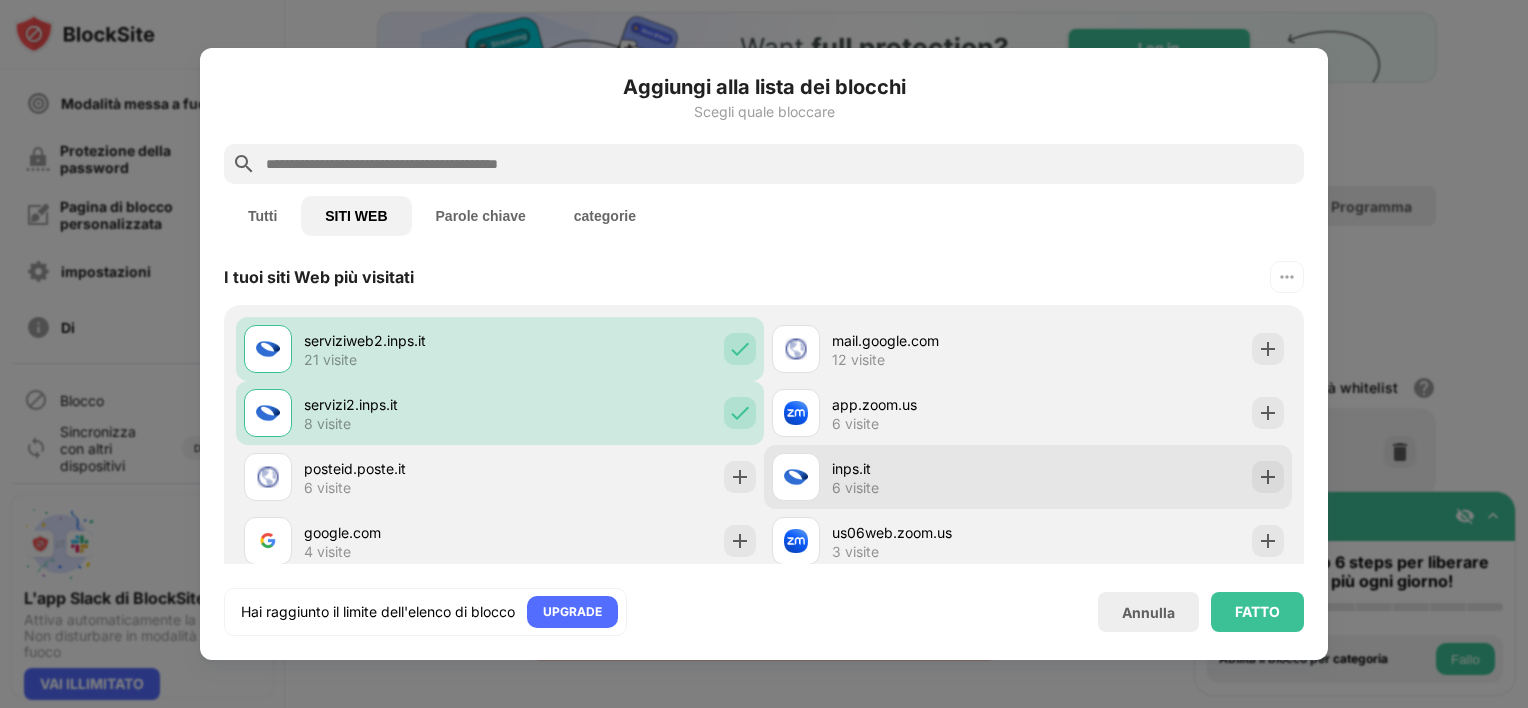 scroll, scrollTop: 444, scrollLeft: 0, axis: vertical 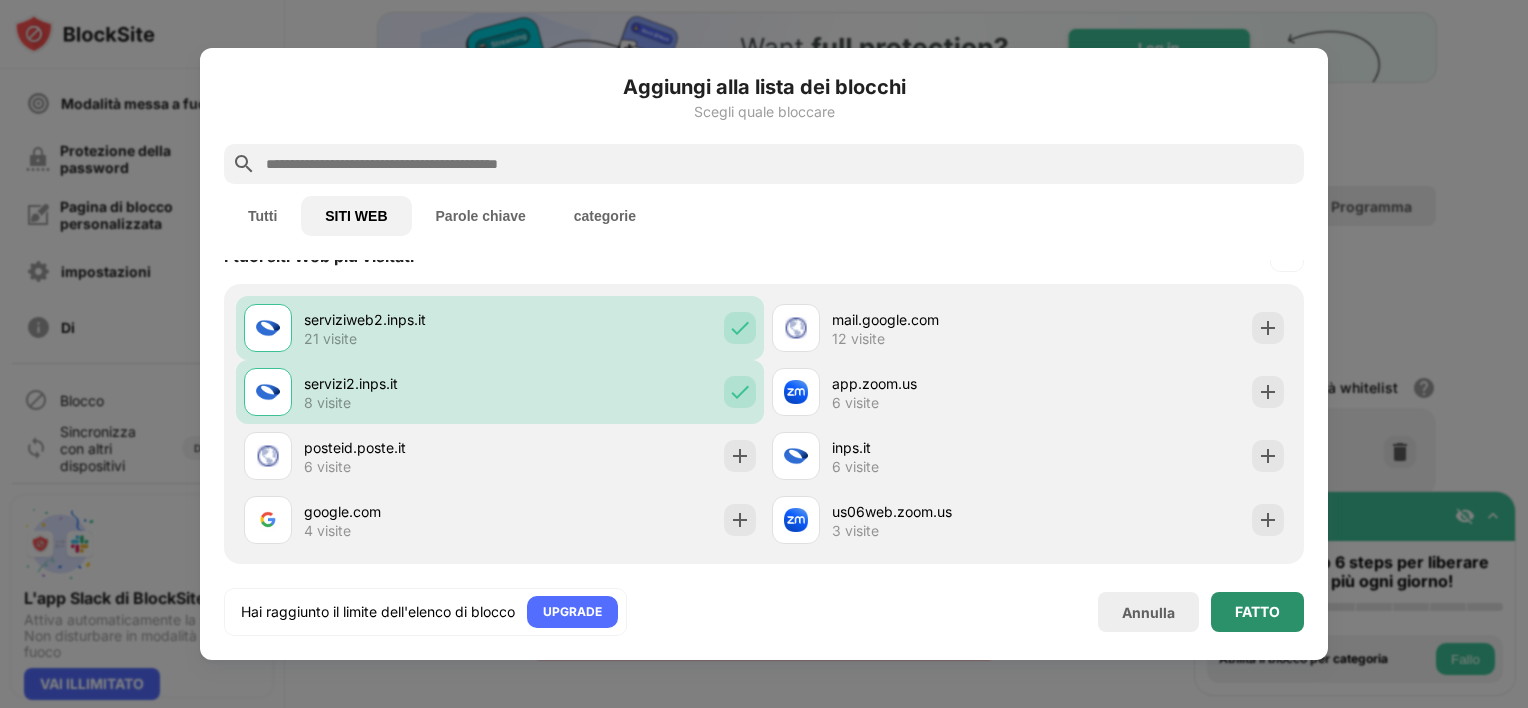 click on "FATTO" at bounding box center [1257, 612] 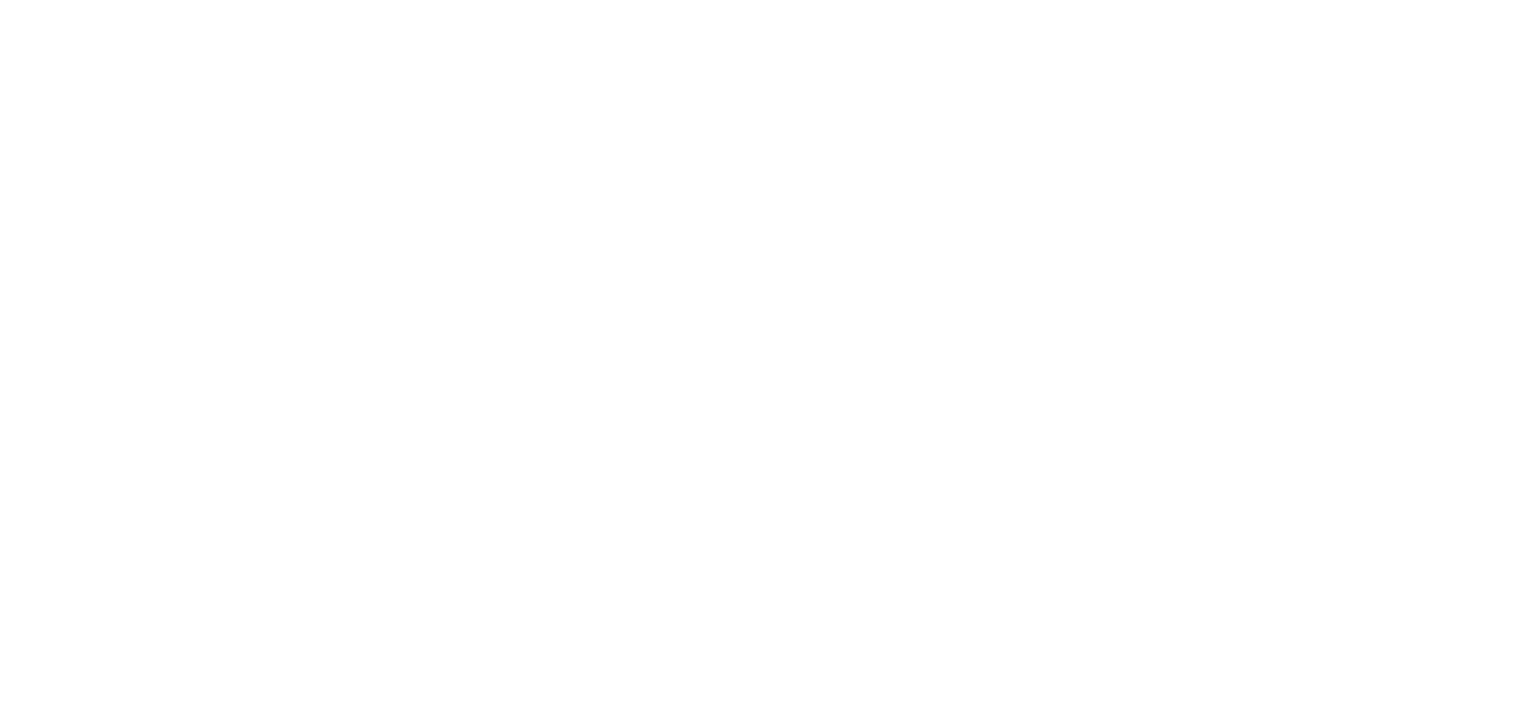 scroll, scrollTop: 0, scrollLeft: 0, axis: both 